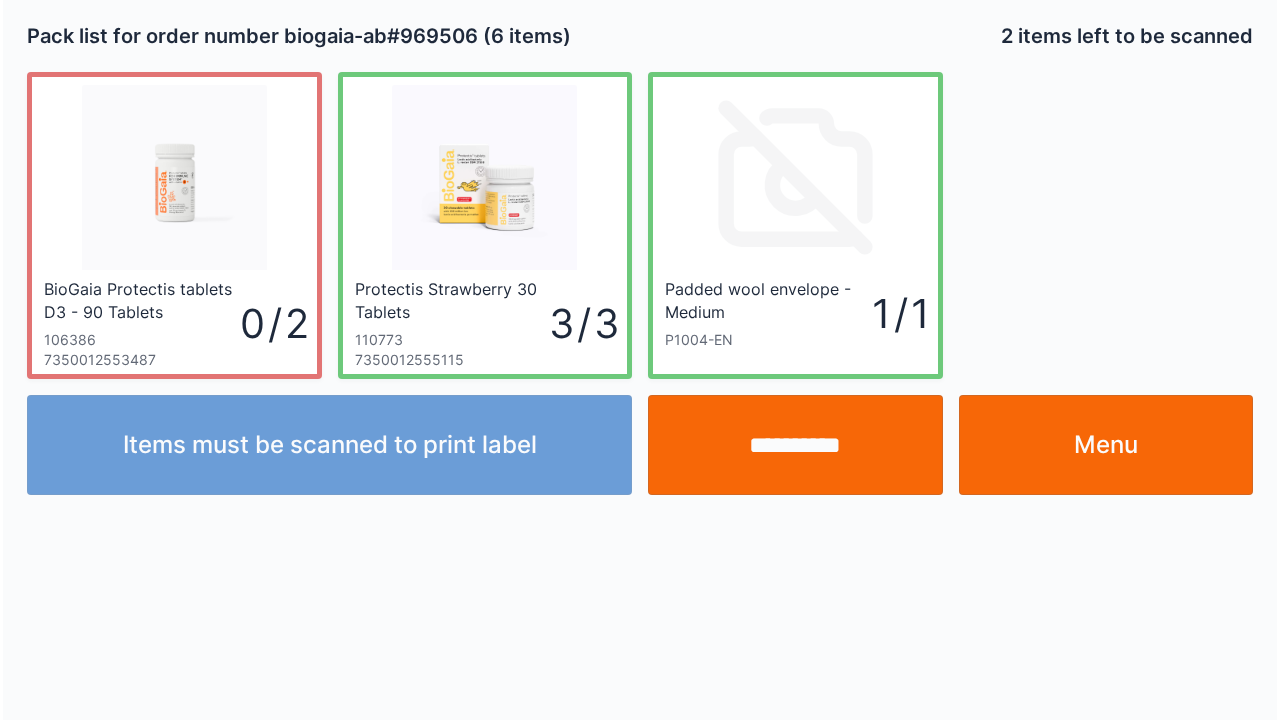 scroll, scrollTop: 0, scrollLeft: 0, axis: both 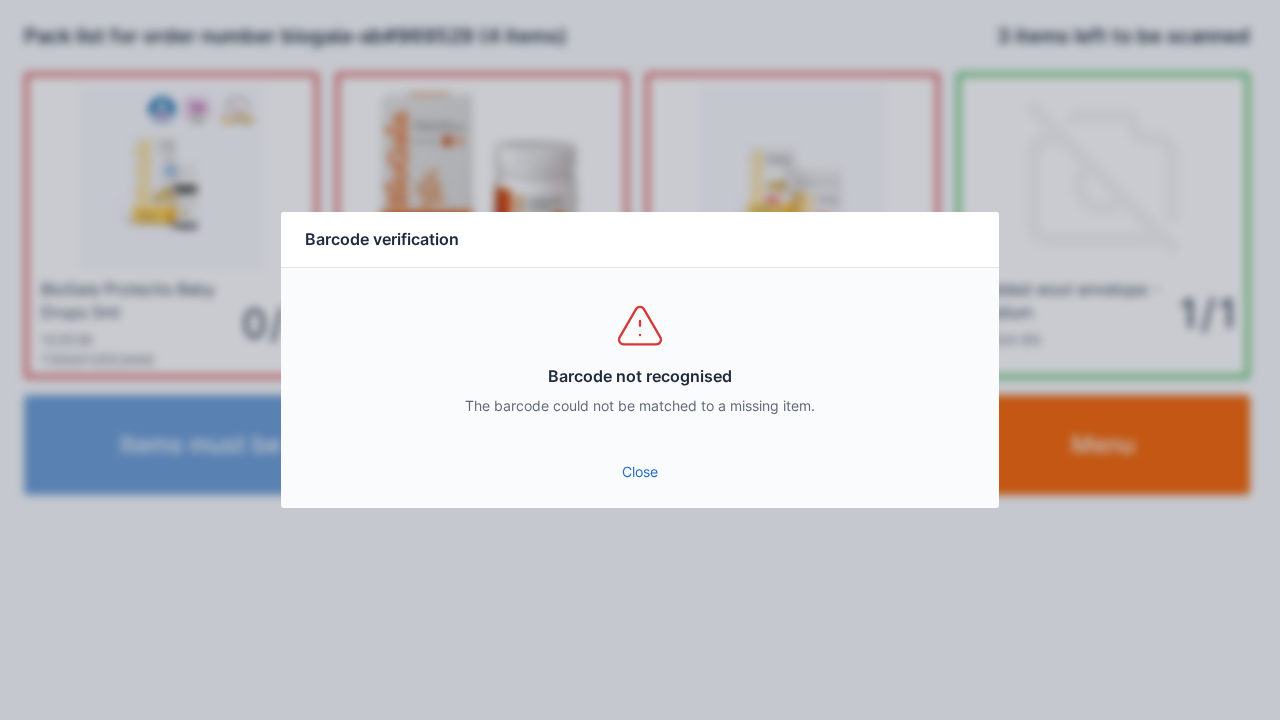 click on "Close" at bounding box center [640, 472] 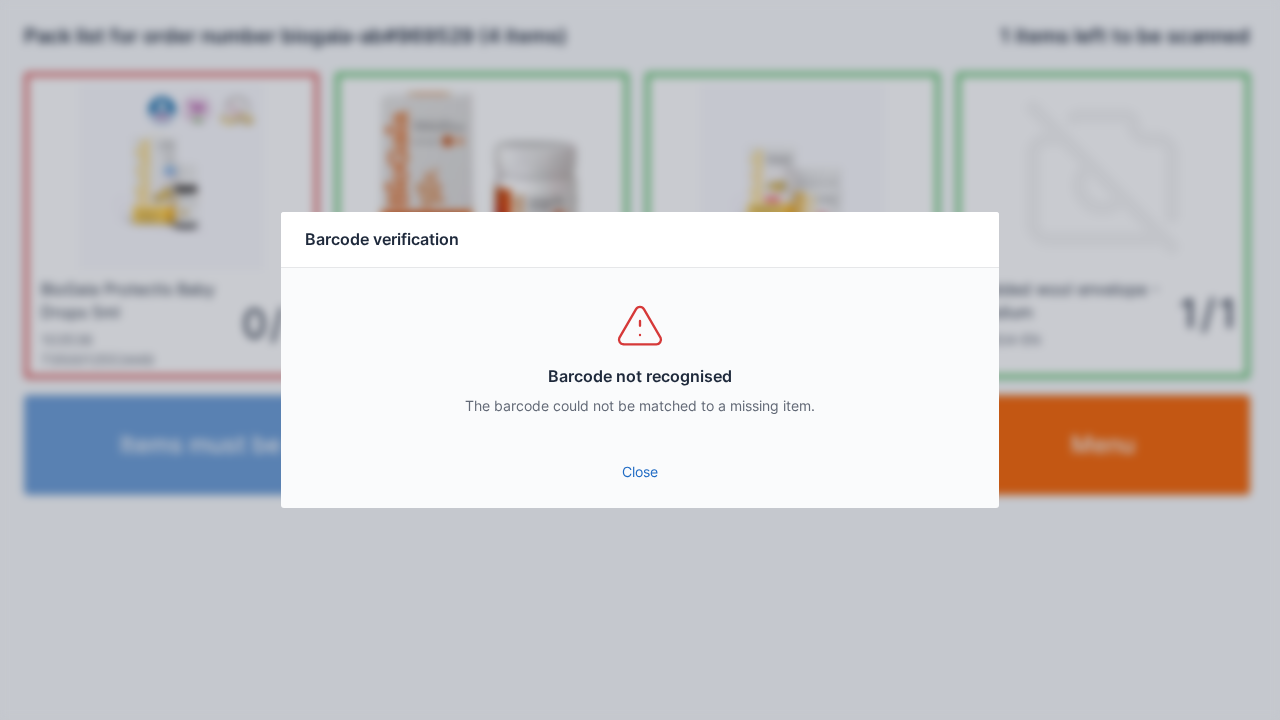 click on "Barcode not recognised The barcode could not be matched to a missing item." at bounding box center [640, 358] 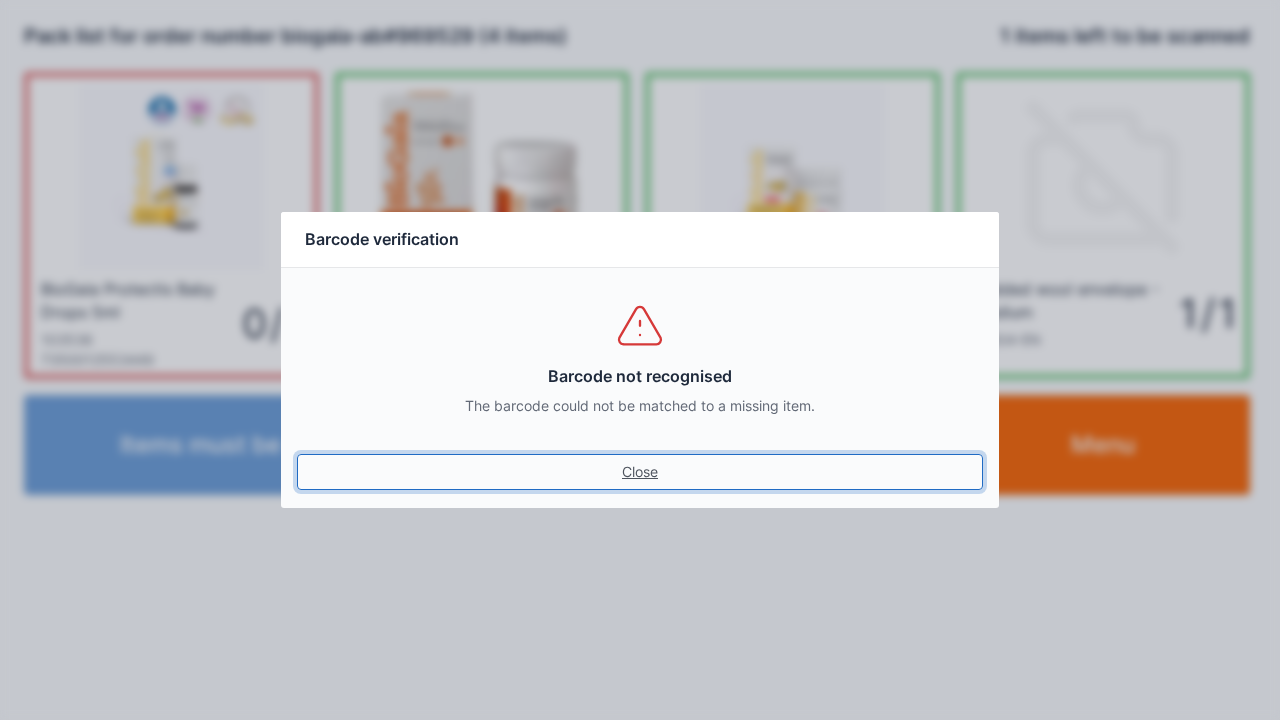 click on "Close" at bounding box center (640, 472) 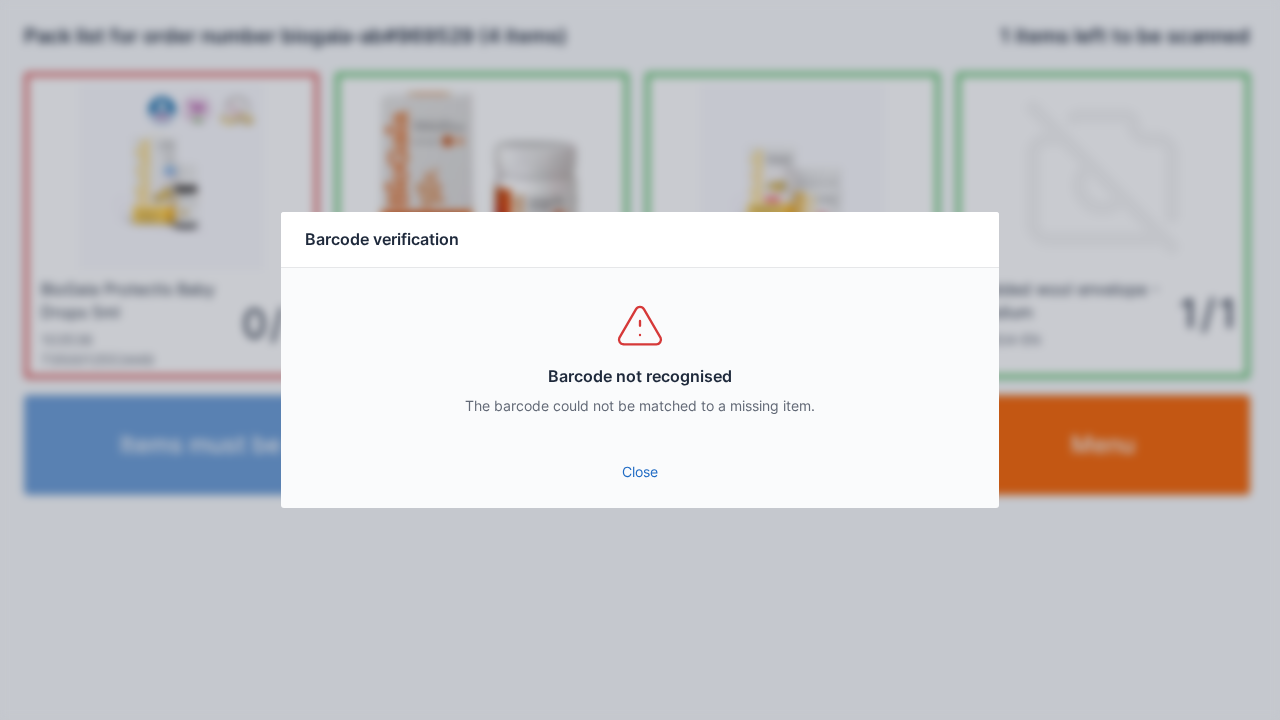 click on "Close" at bounding box center [640, 472] 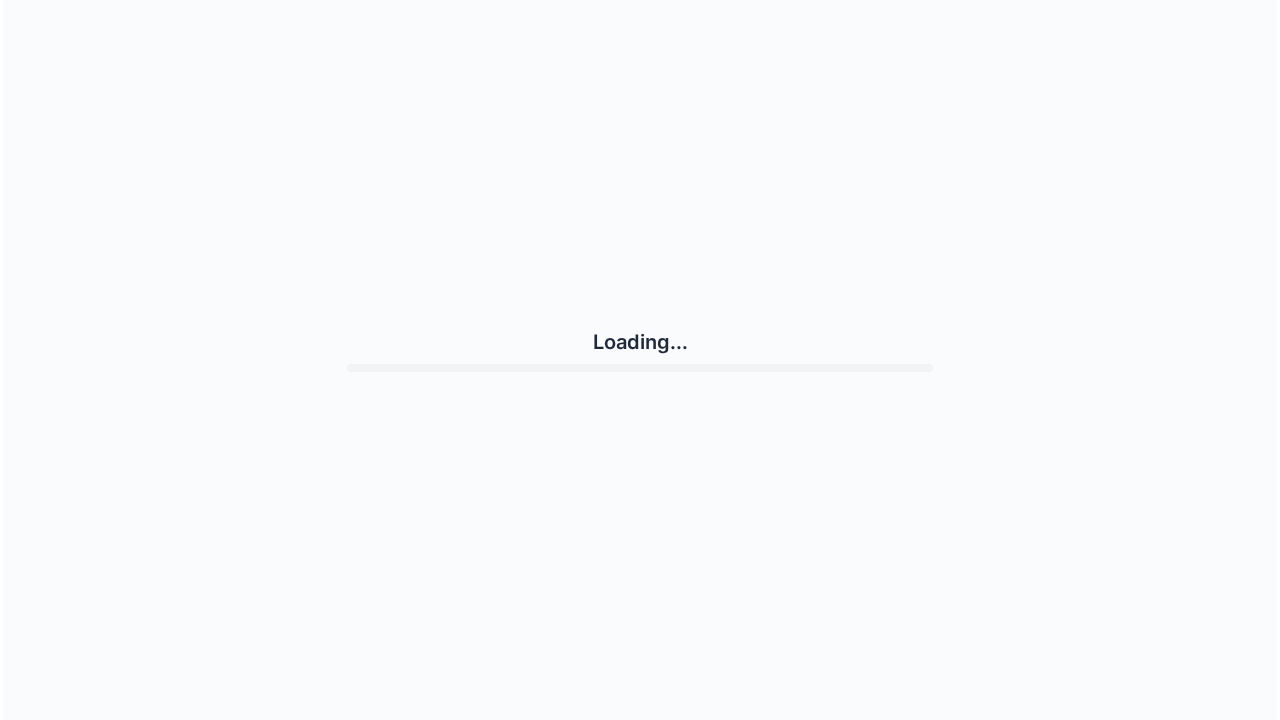 scroll, scrollTop: 0, scrollLeft: 0, axis: both 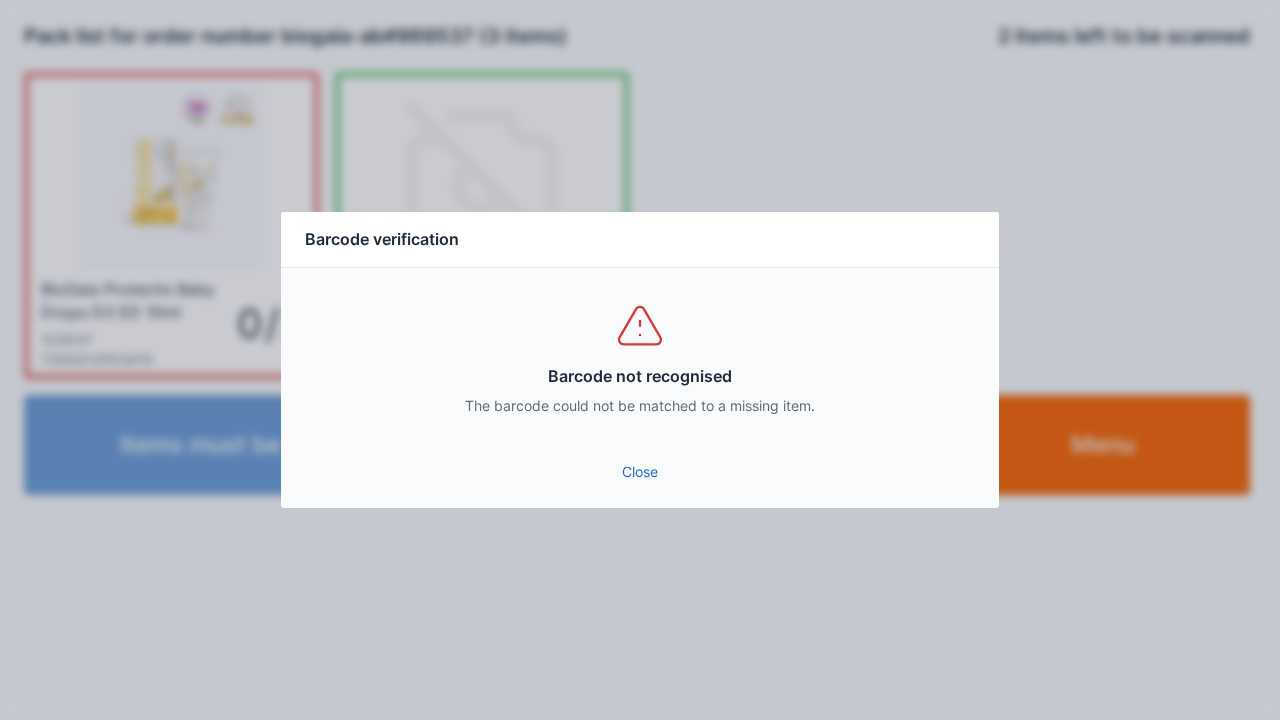 click on "Close" at bounding box center (640, 472) 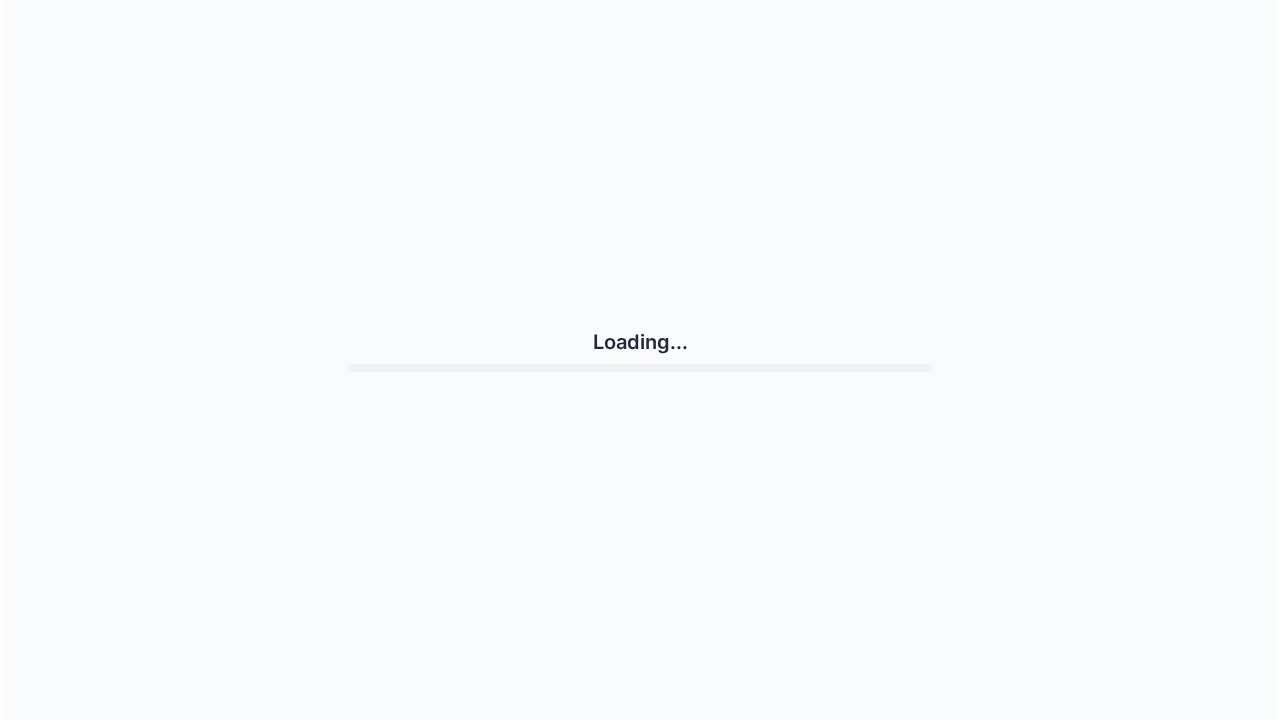 scroll, scrollTop: 0, scrollLeft: 0, axis: both 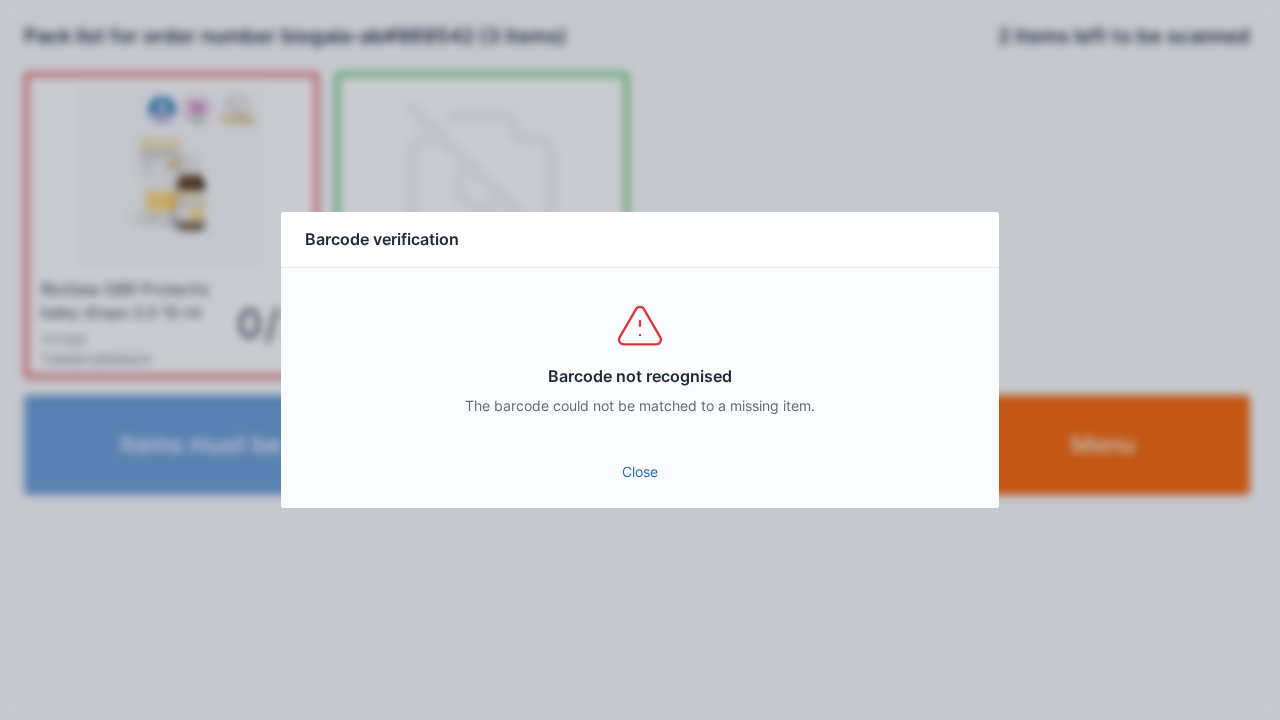 click on "Close" at bounding box center (640, 472) 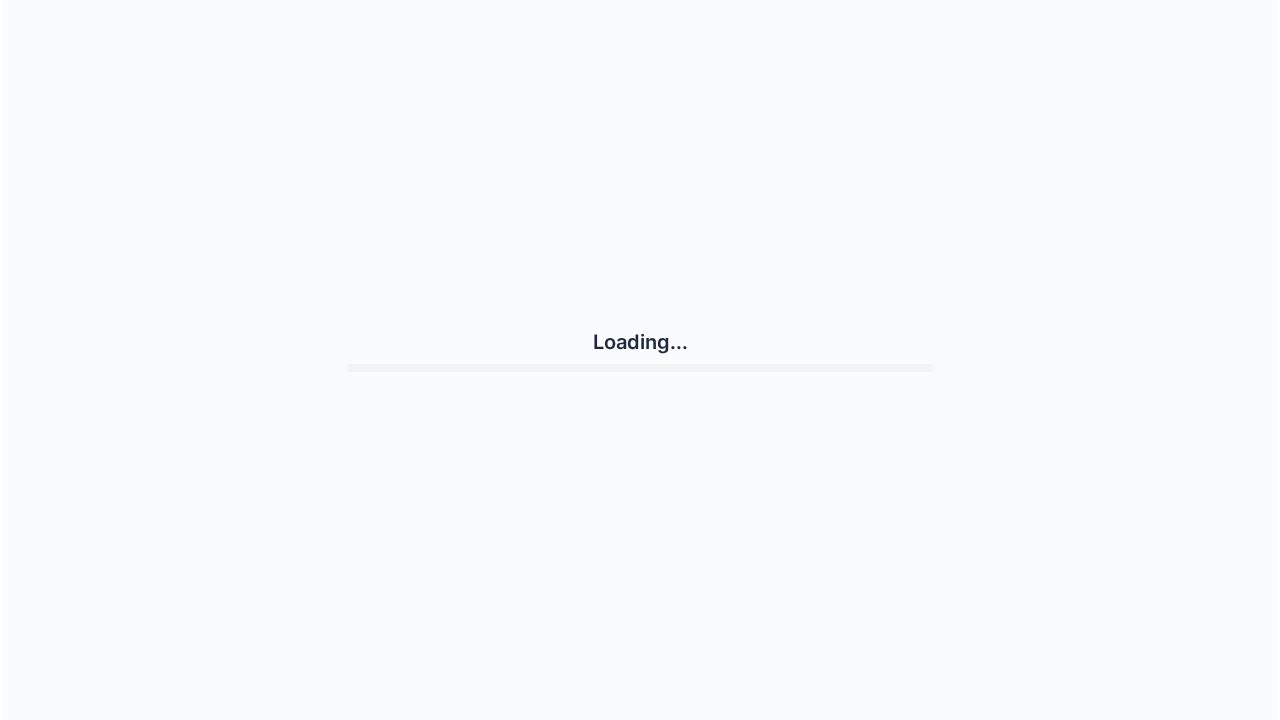 scroll, scrollTop: 0, scrollLeft: 0, axis: both 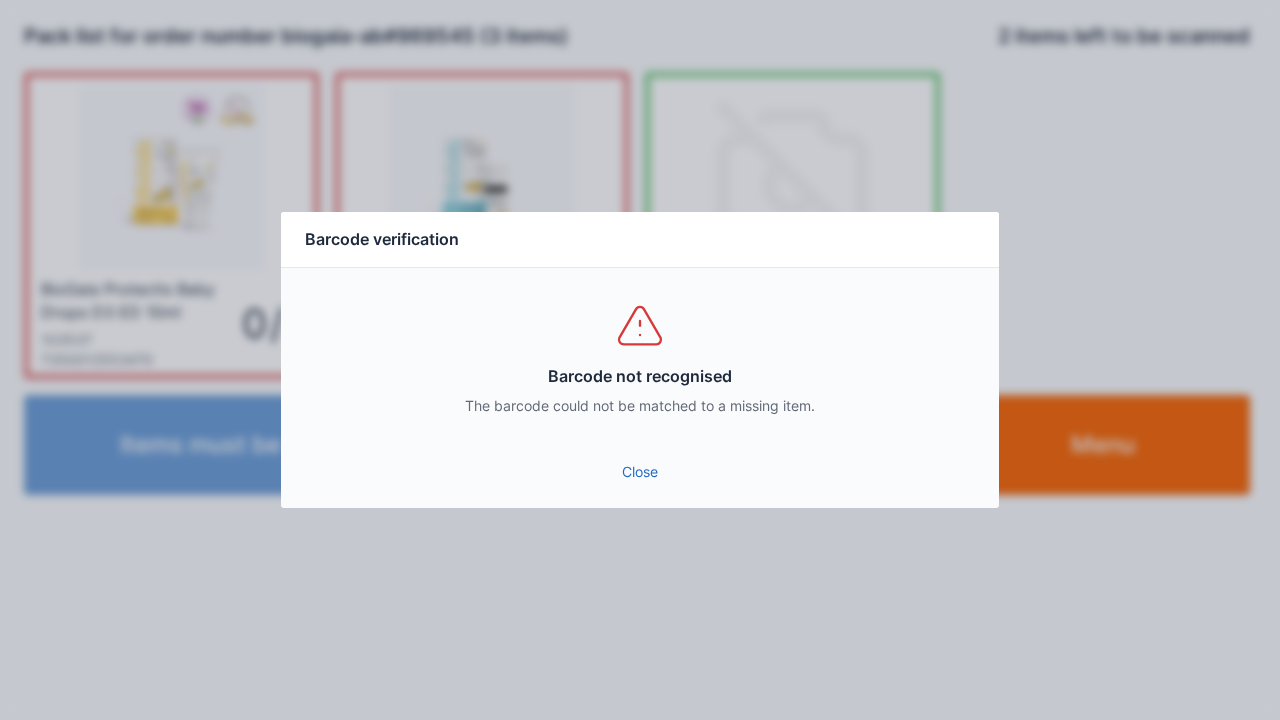 click on "Close" at bounding box center (640, 472) 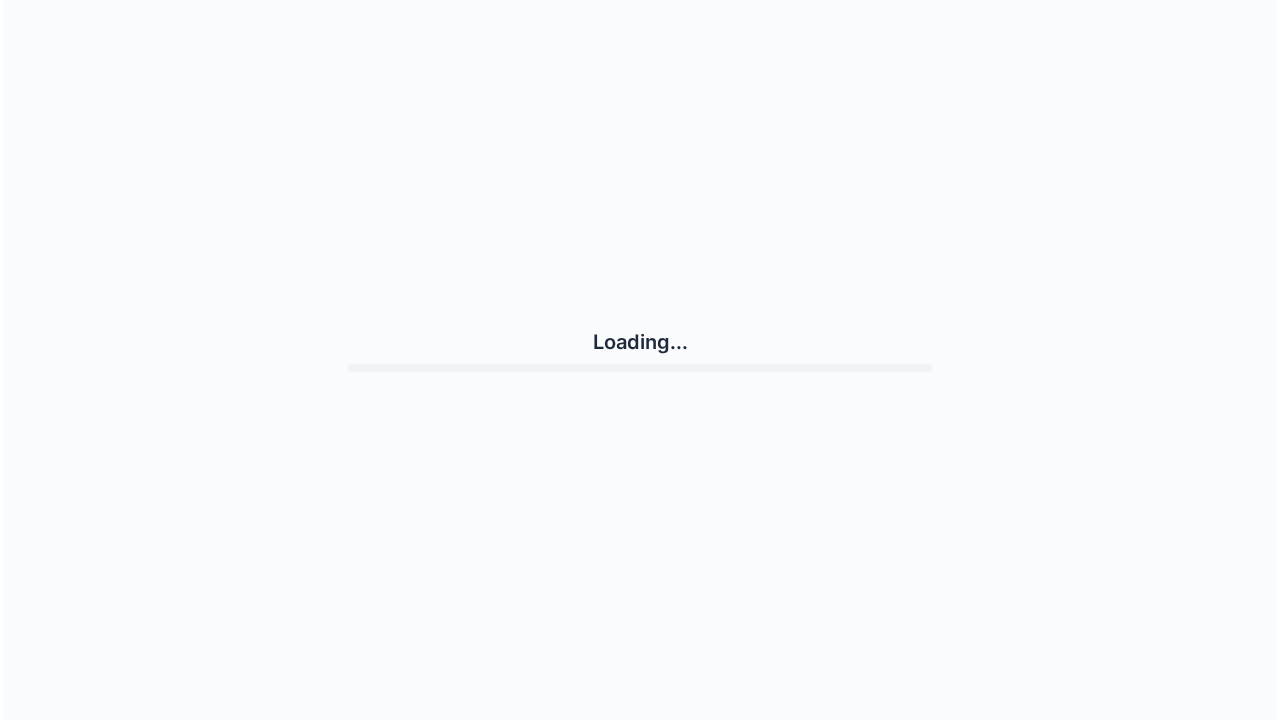 scroll, scrollTop: 0, scrollLeft: 0, axis: both 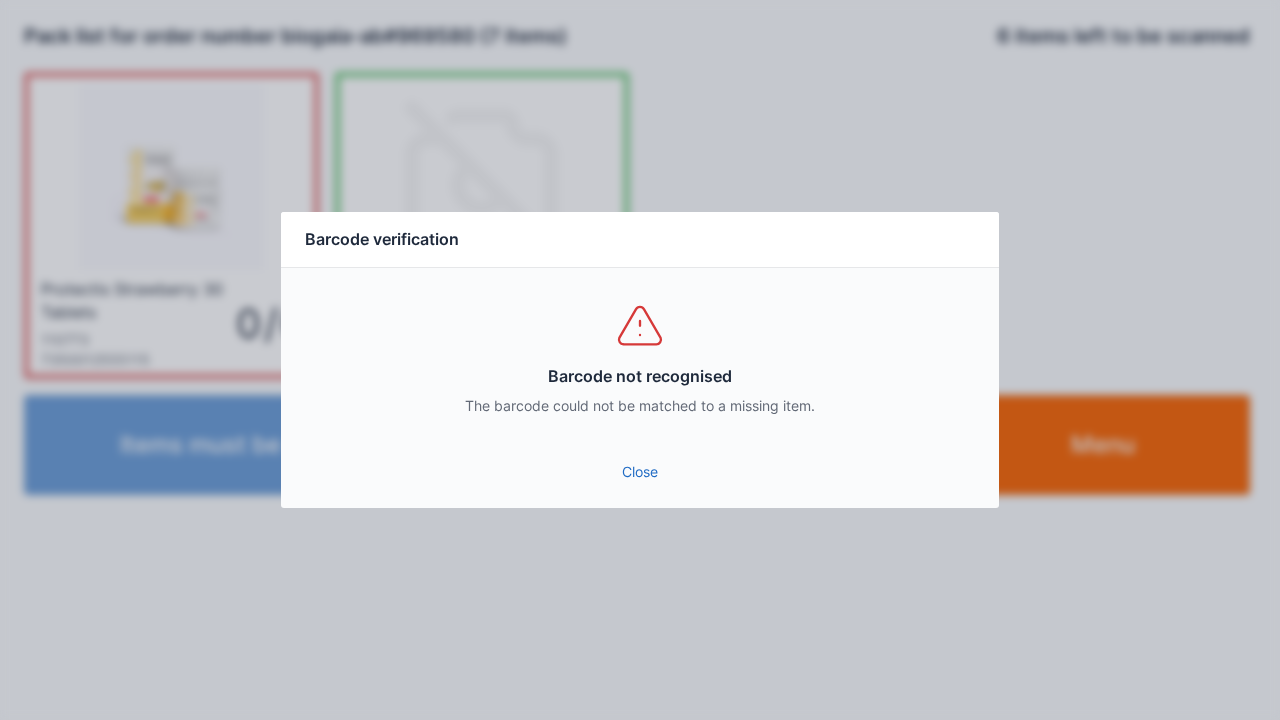 click on "Close" at bounding box center [640, 478] 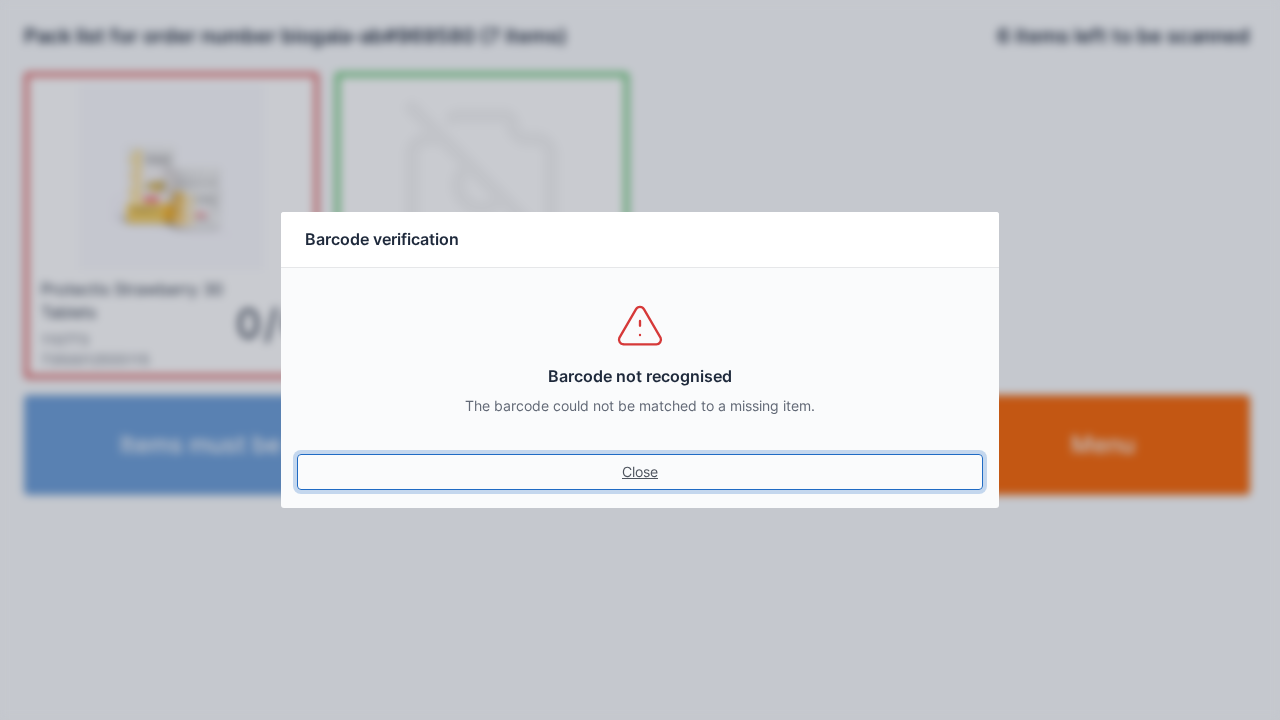 click on "Close" at bounding box center [640, 472] 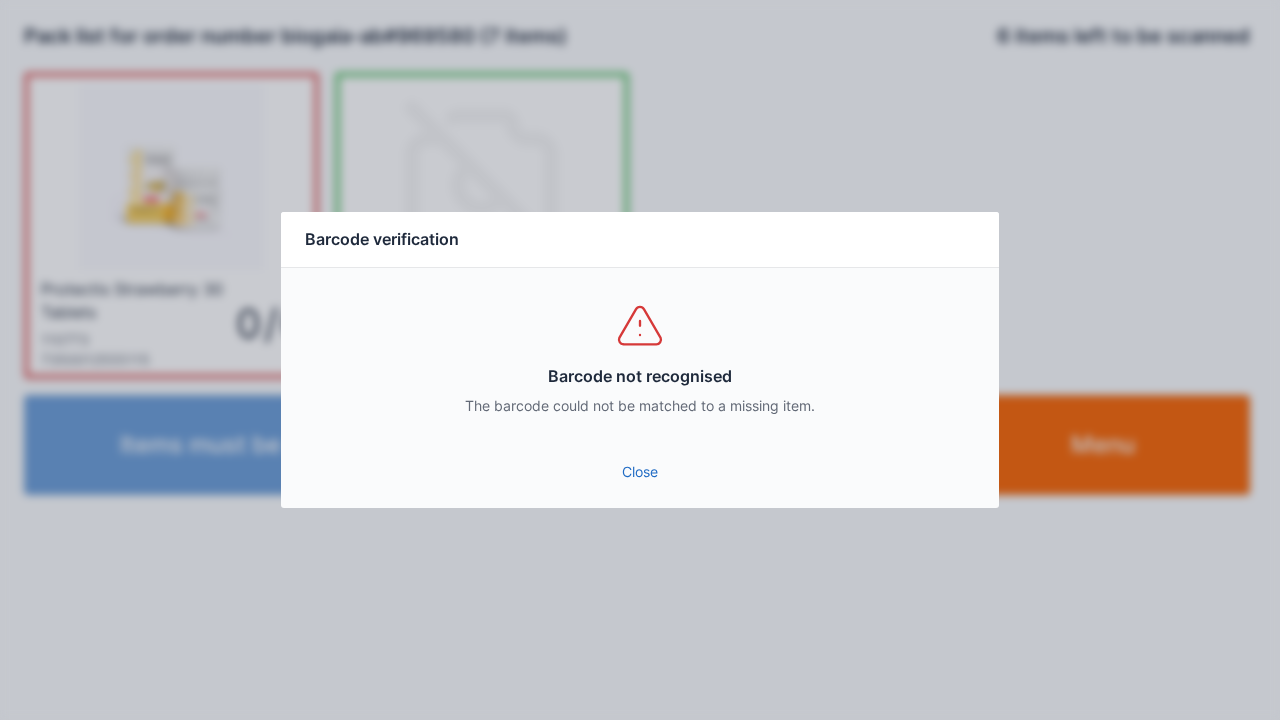 click on "Close" at bounding box center (640, 472) 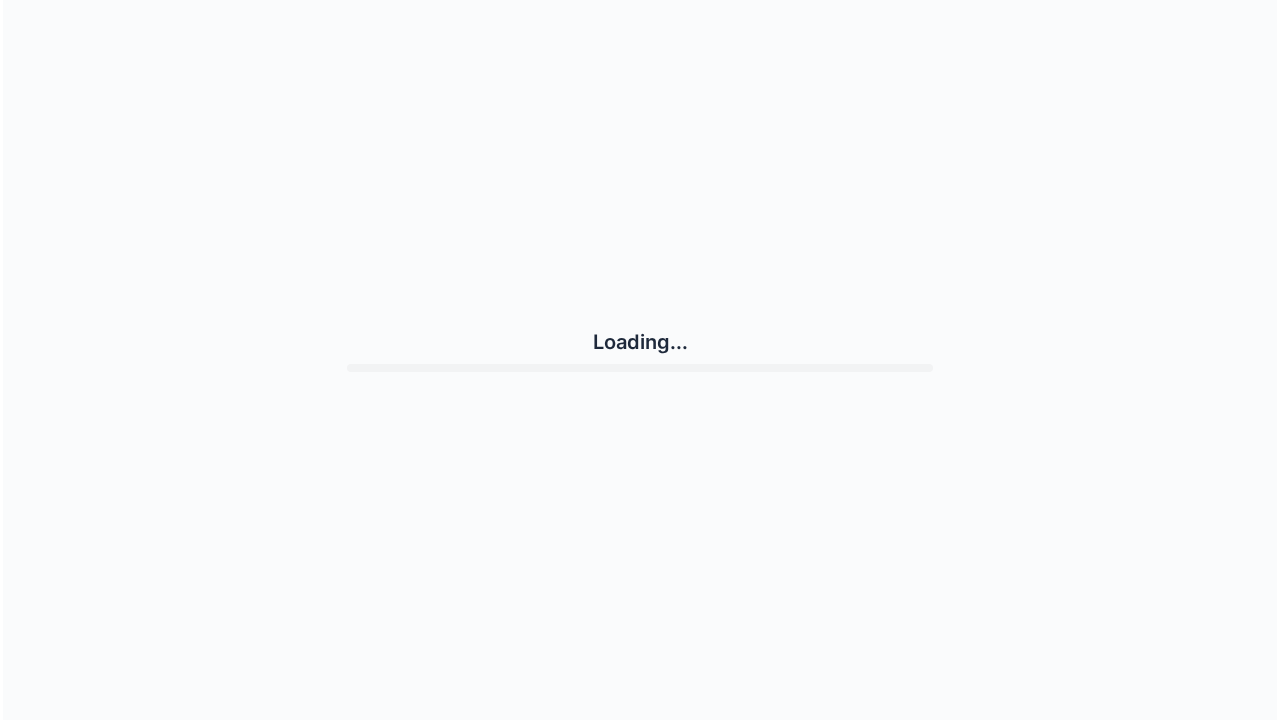 scroll, scrollTop: 0, scrollLeft: 0, axis: both 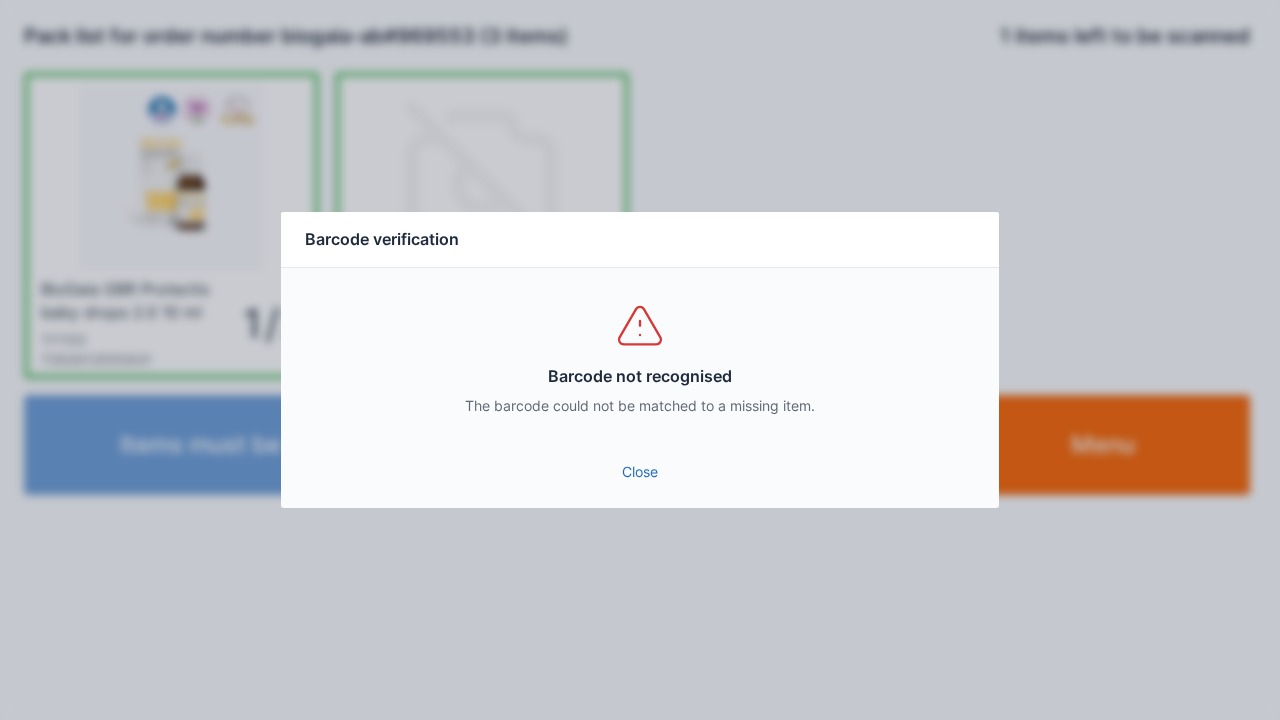 click on "Close" at bounding box center (640, 472) 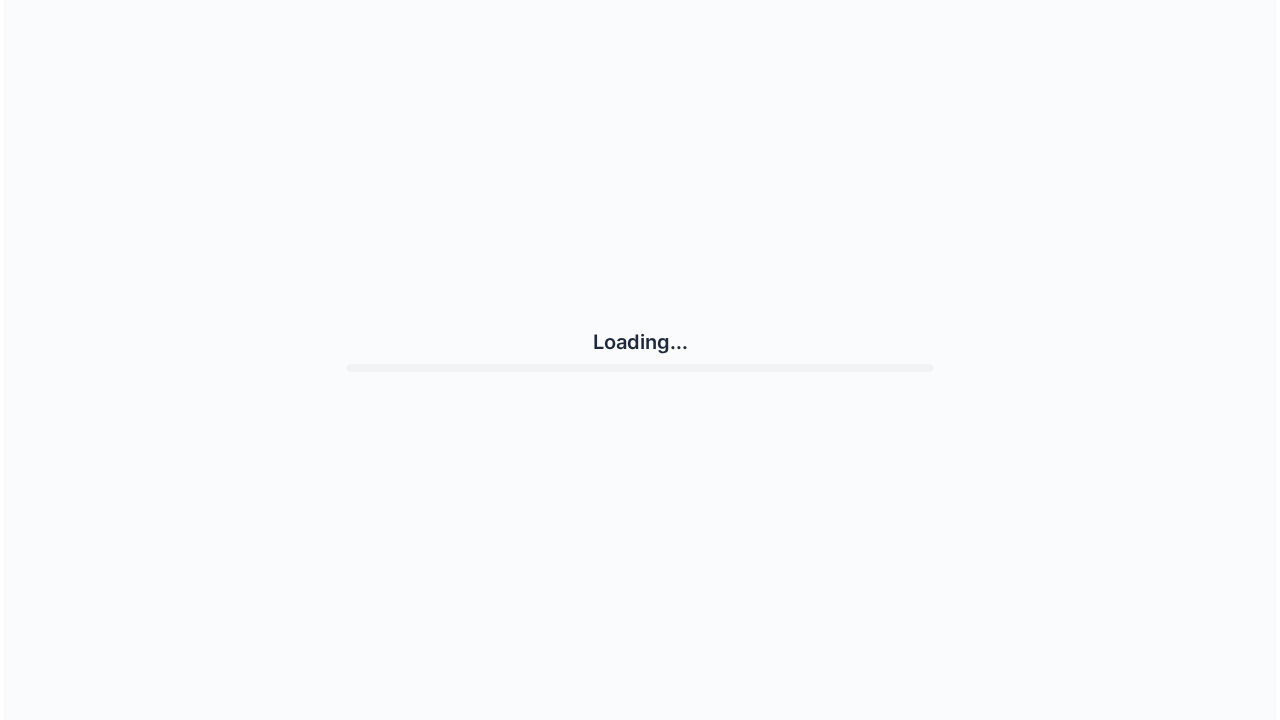 scroll, scrollTop: 0, scrollLeft: 0, axis: both 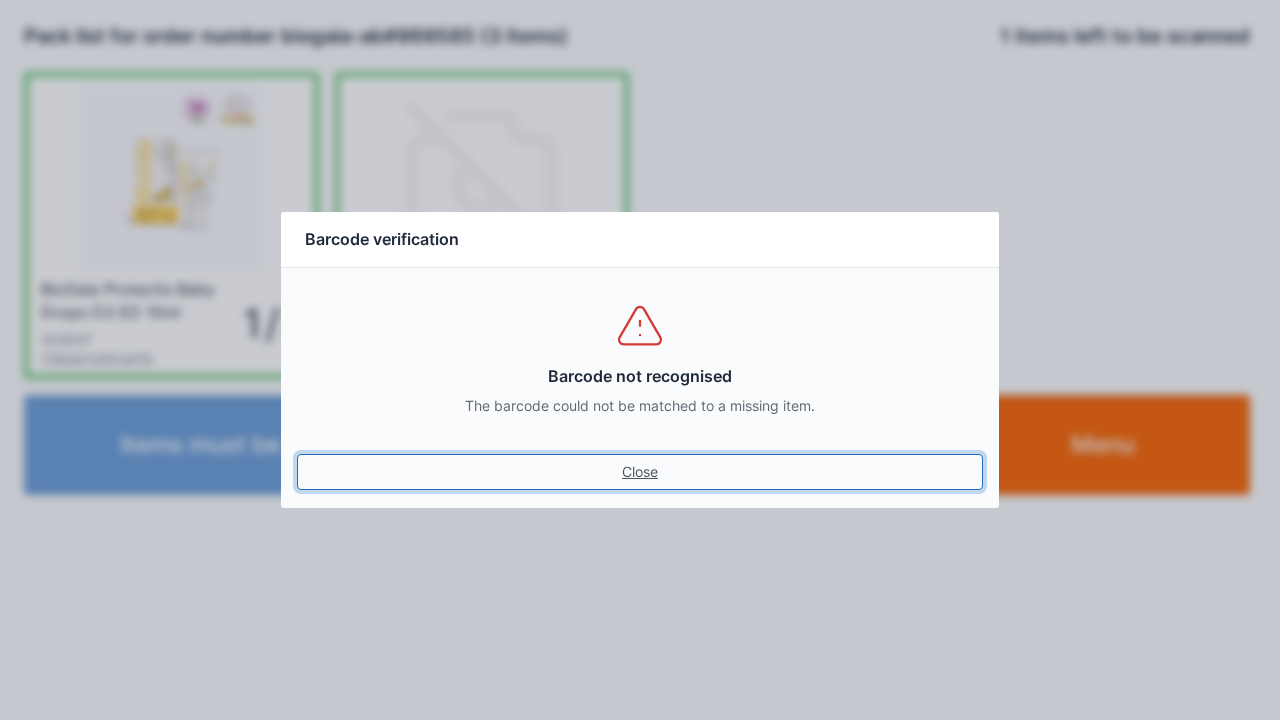 click on "Close" at bounding box center [640, 472] 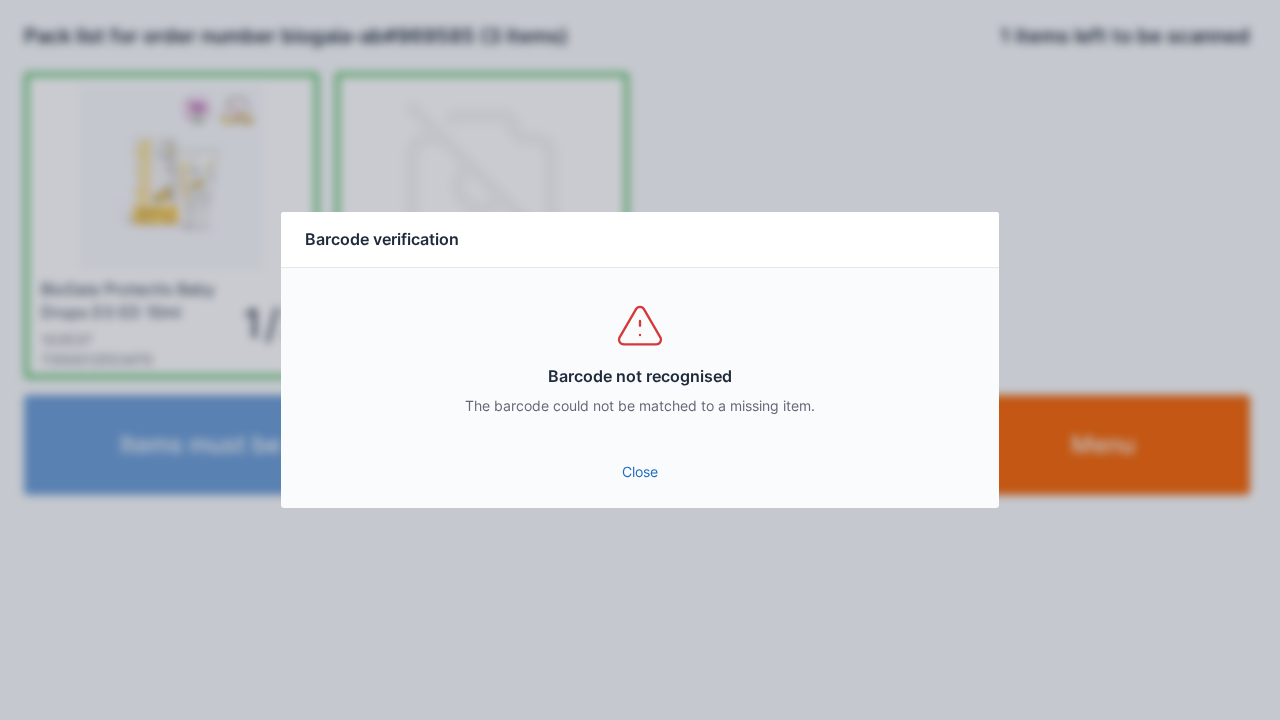 click on "Close" at bounding box center [640, 472] 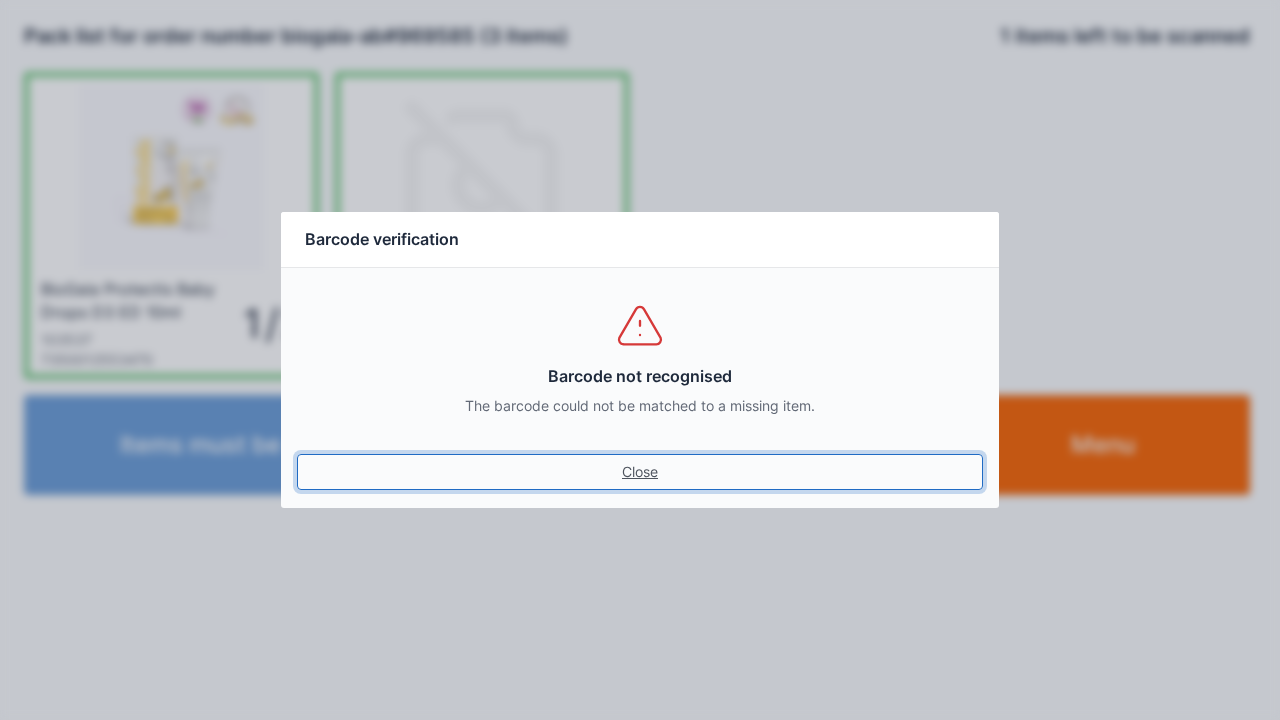 click on "Close" at bounding box center (640, 472) 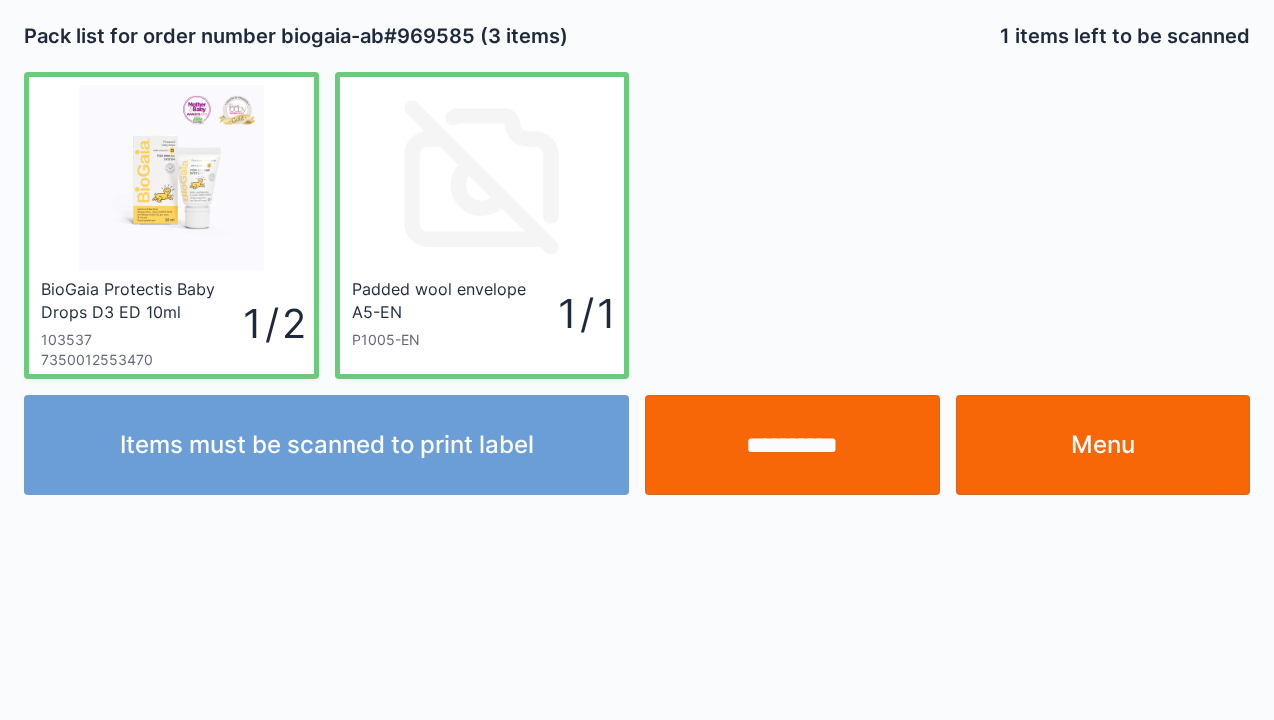click on "**********" at bounding box center [792, 445] 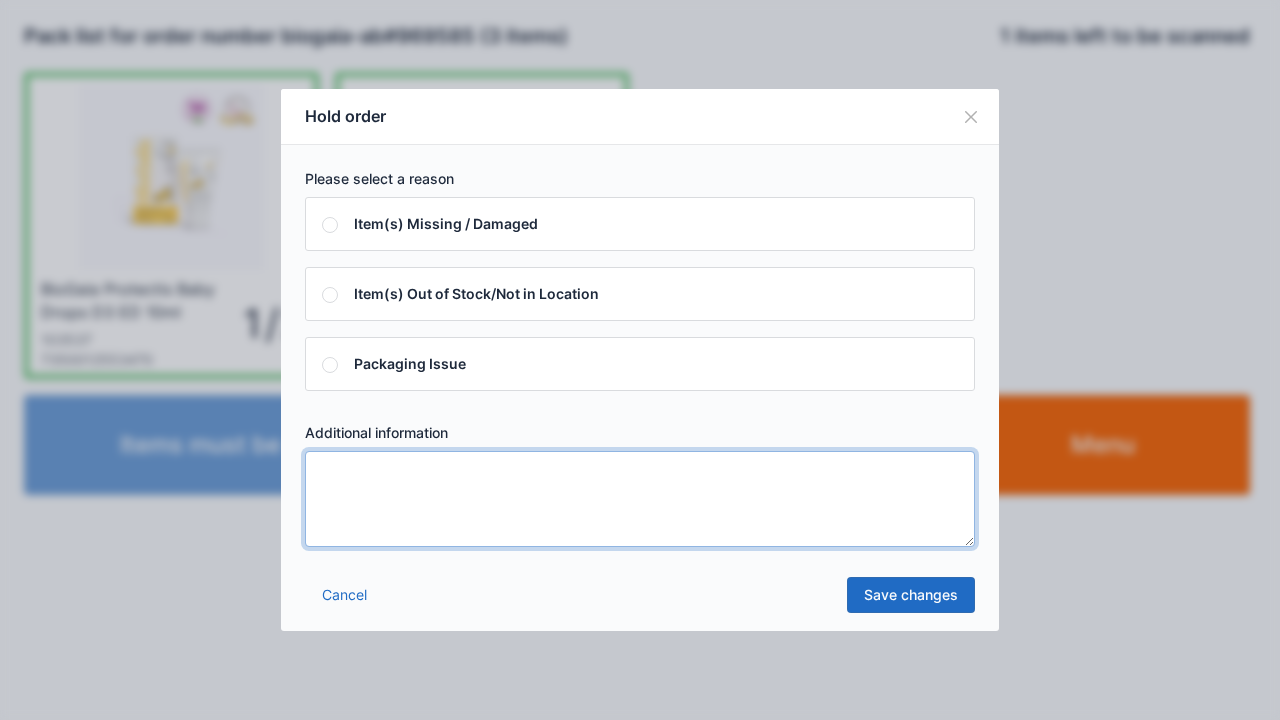 click at bounding box center (640, 499) 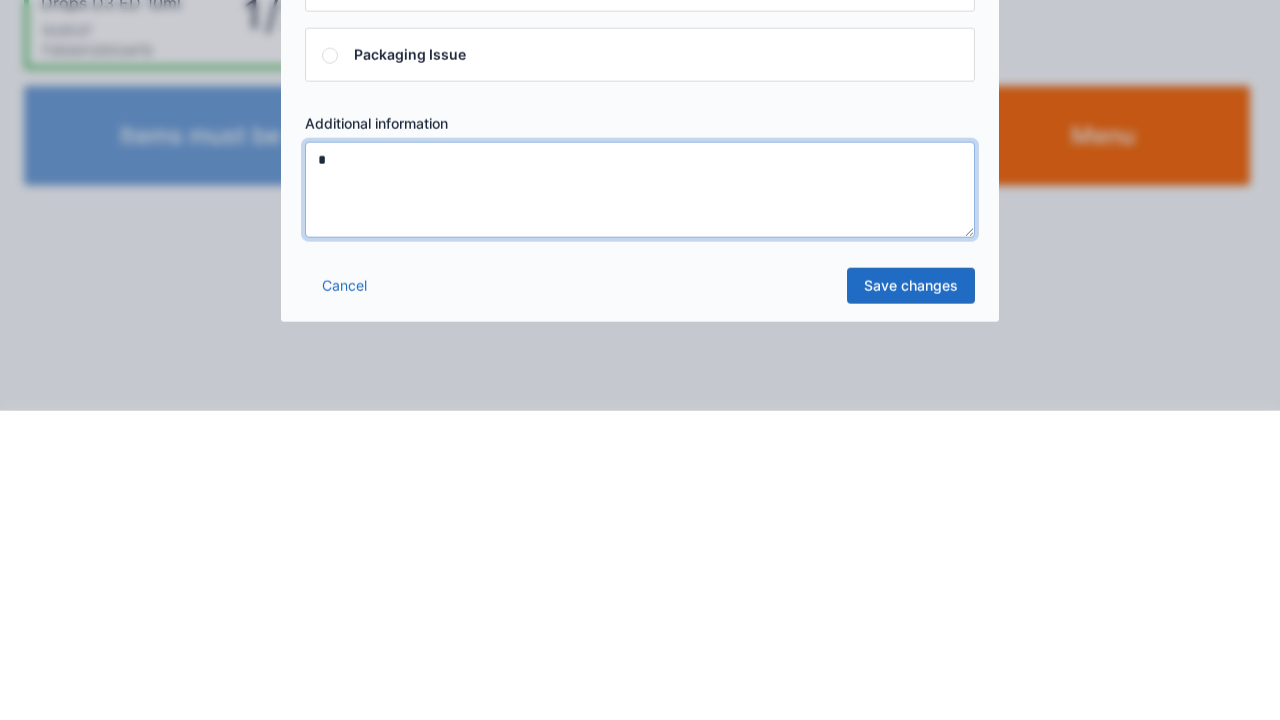 type on "*" 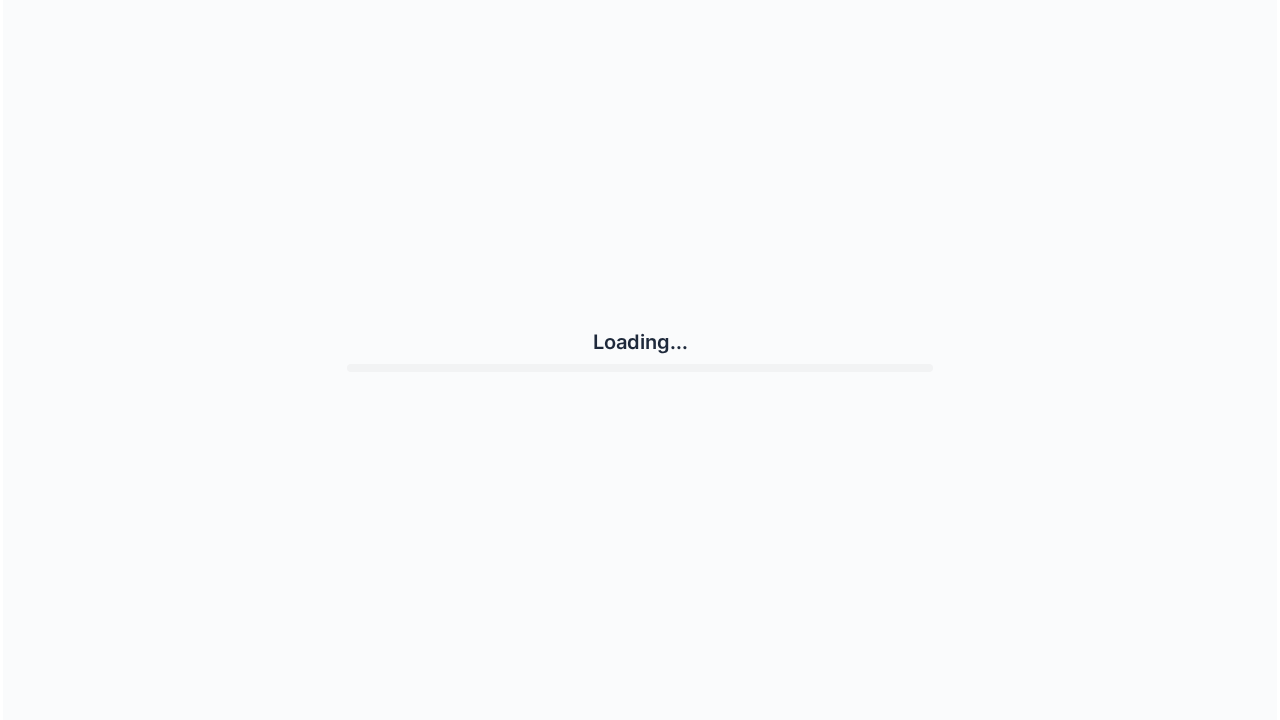 scroll, scrollTop: 0, scrollLeft: 0, axis: both 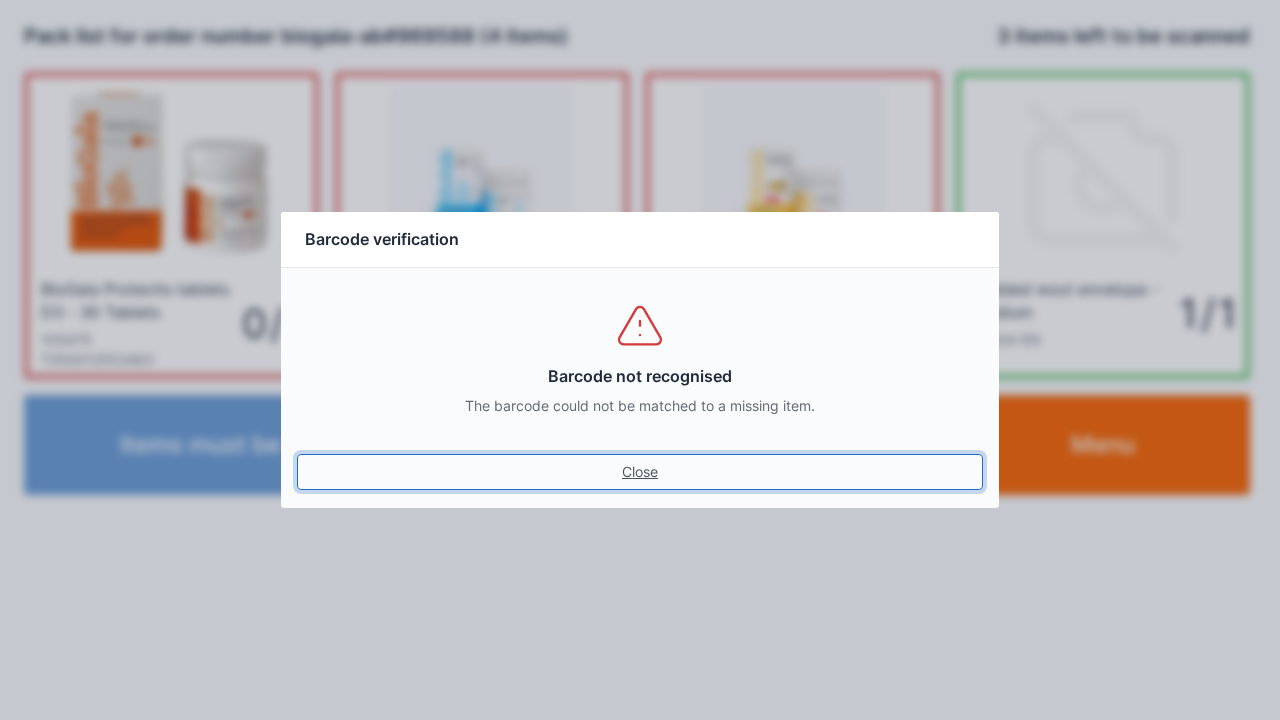 click on "Close" at bounding box center (640, 472) 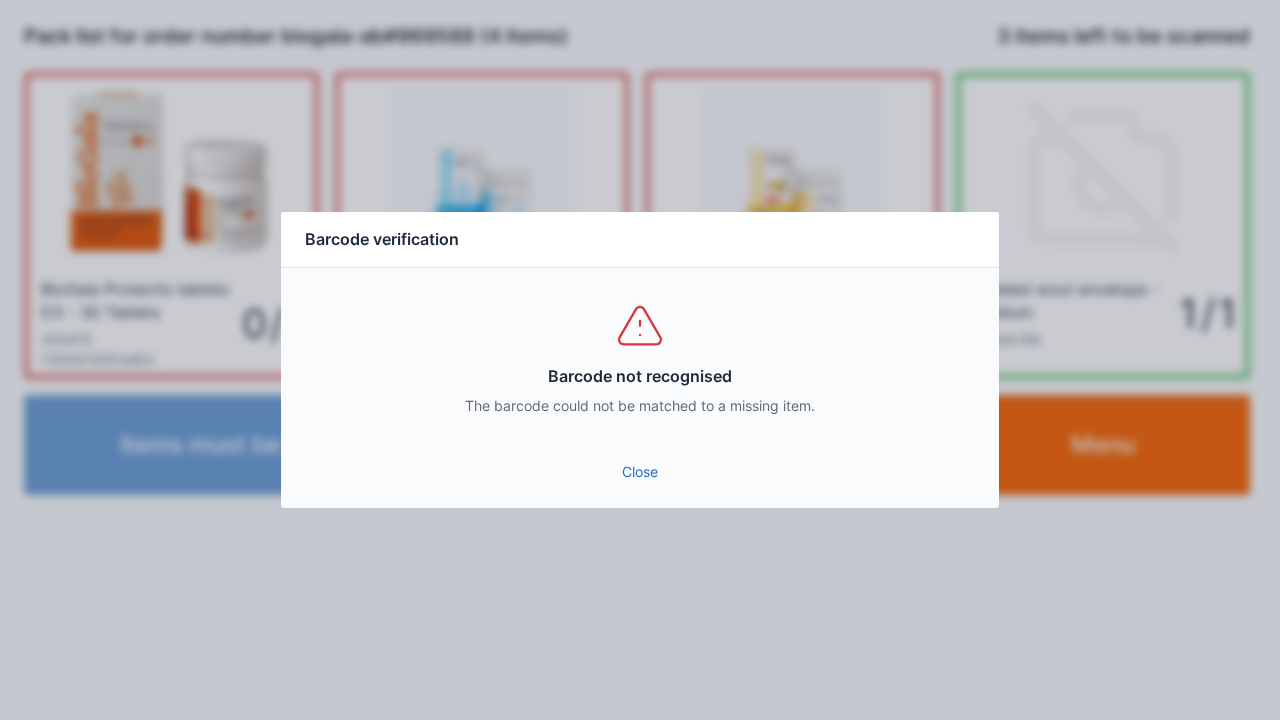 click on "Barcode not recognised The barcode could not be matched to a missing item." at bounding box center (640, 358) 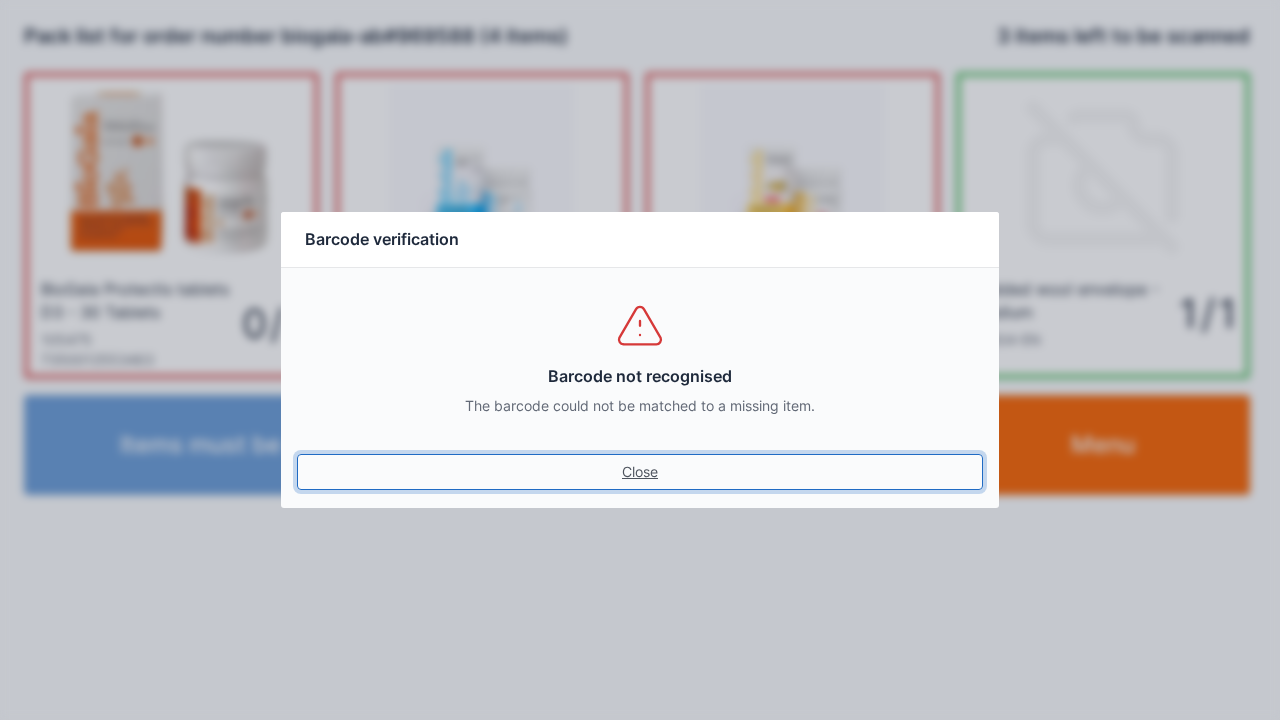 click on "Close" at bounding box center [640, 472] 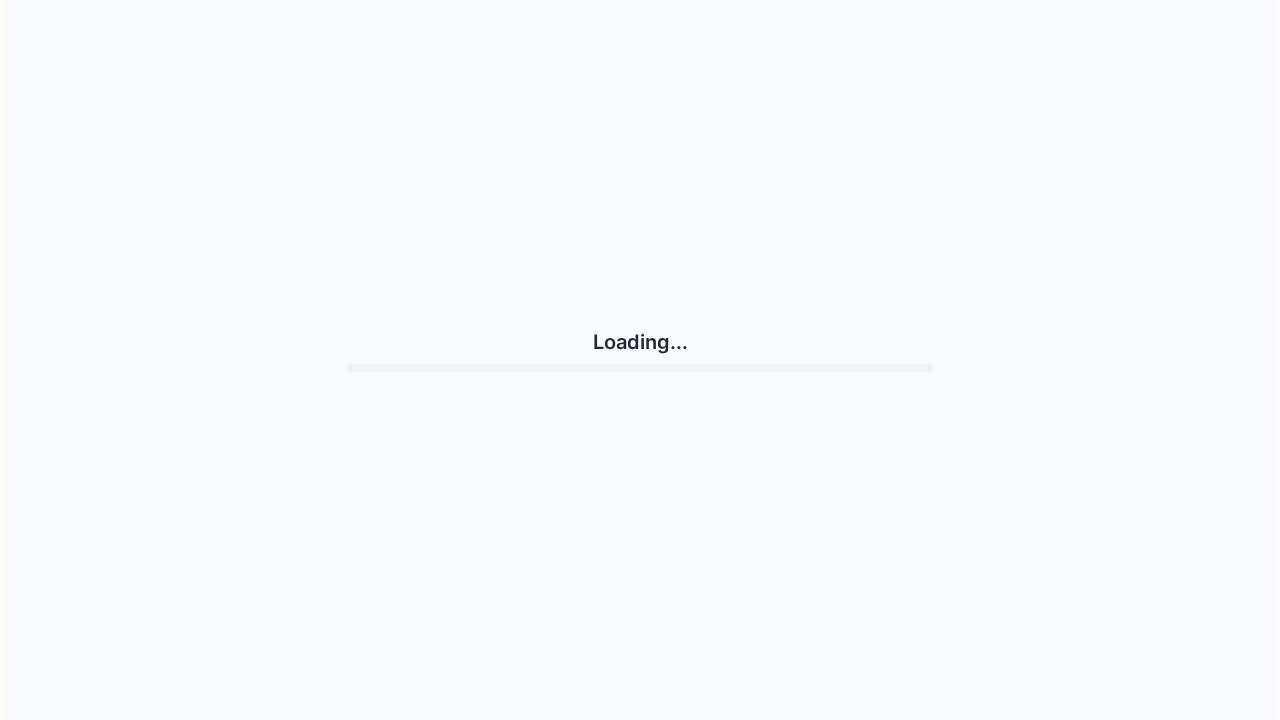 scroll, scrollTop: 0, scrollLeft: 0, axis: both 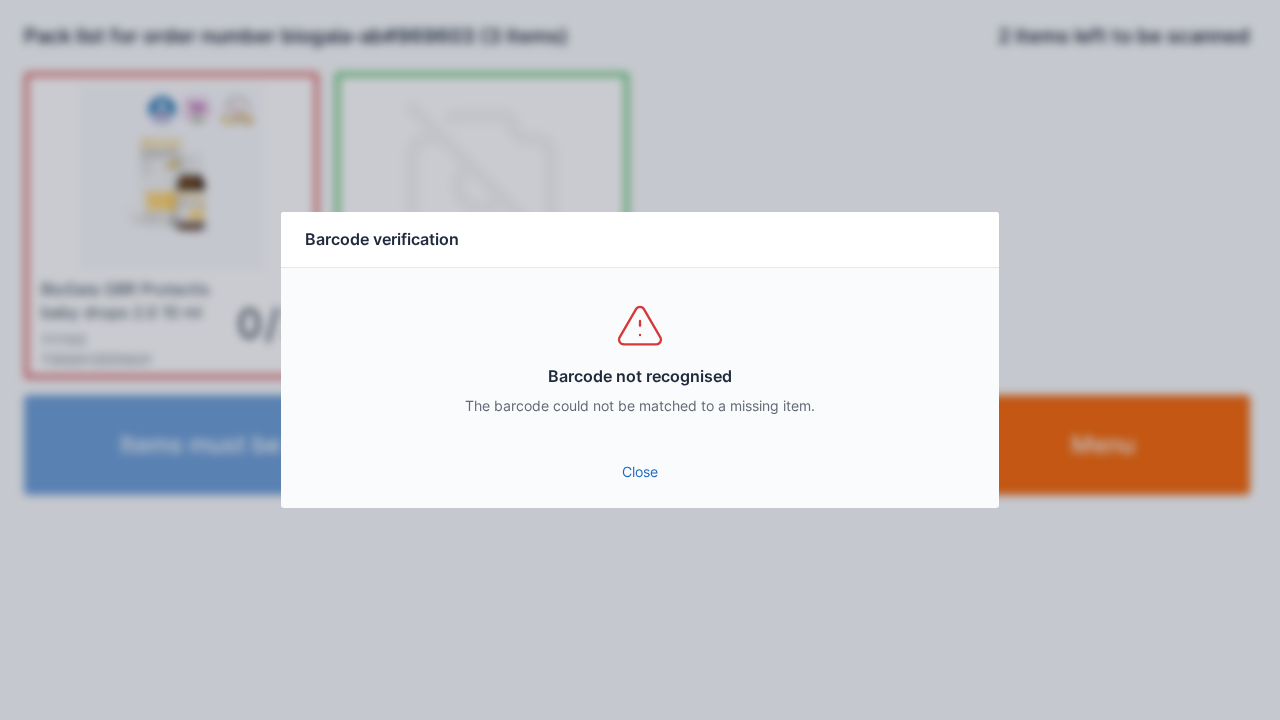 click on "Close" at bounding box center (640, 472) 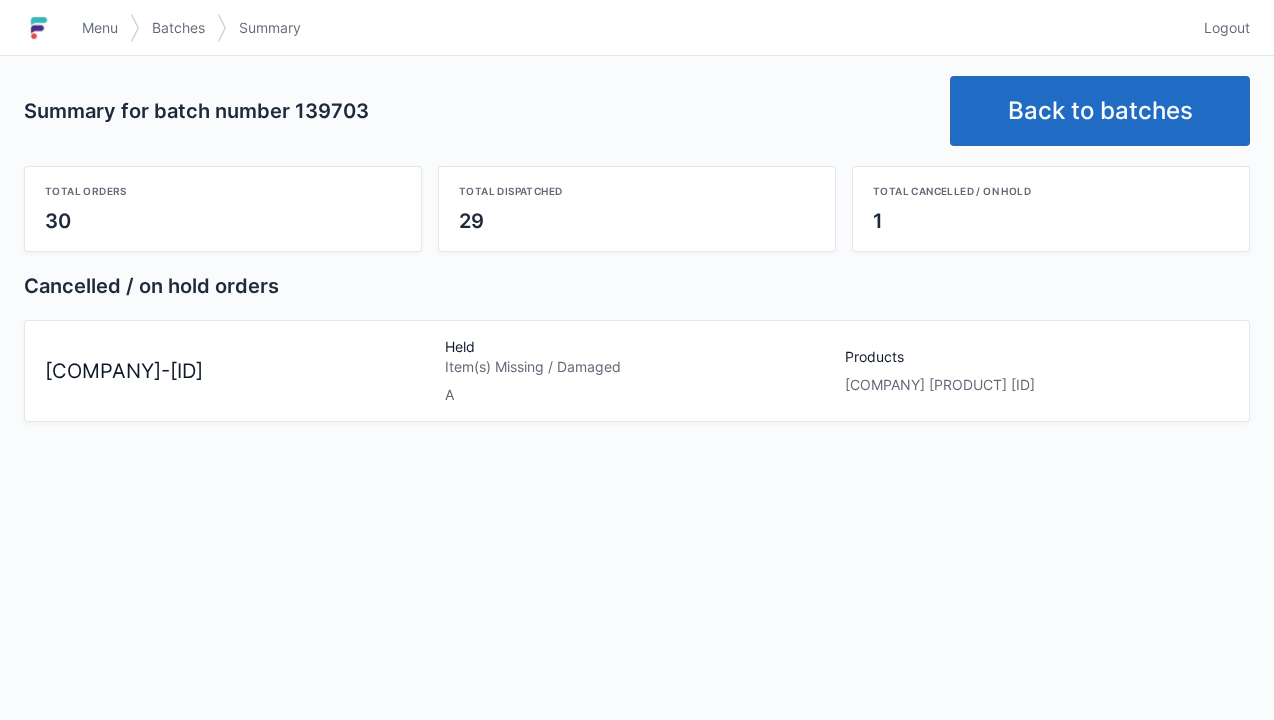 scroll, scrollTop: 0, scrollLeft: 0, axis: both 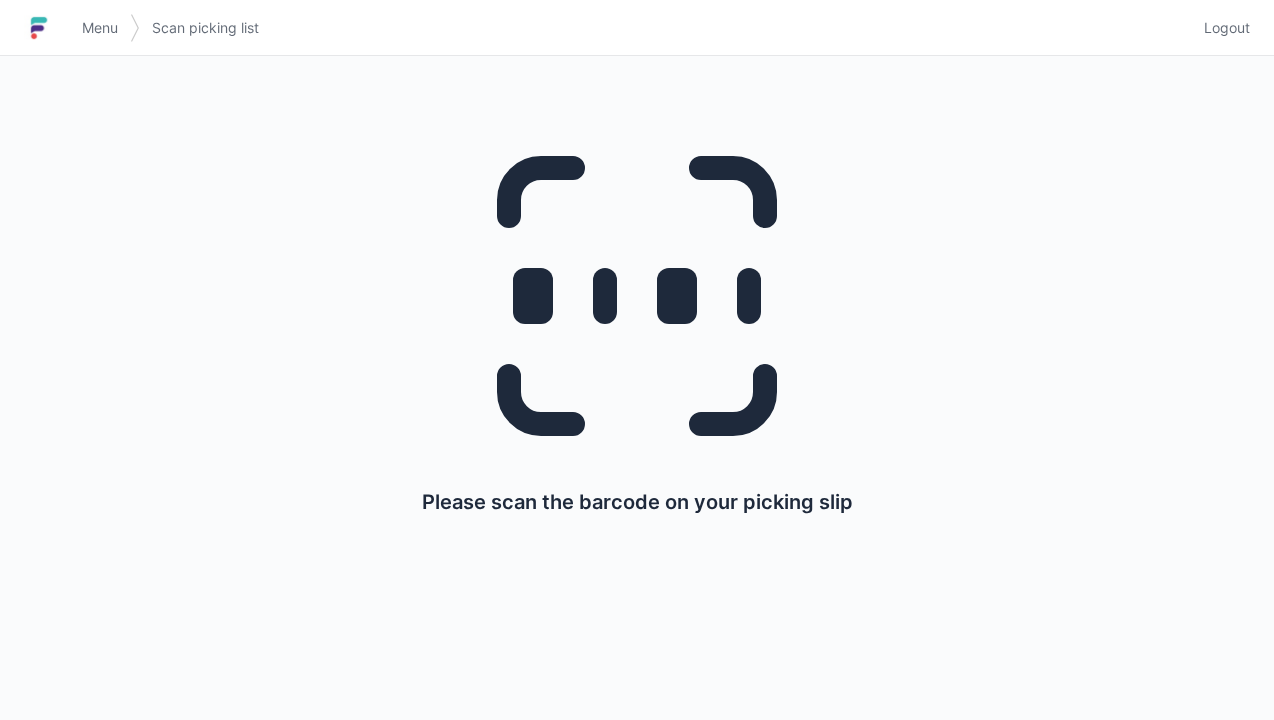 click on "Logout" at bounding box center (1227, 28) 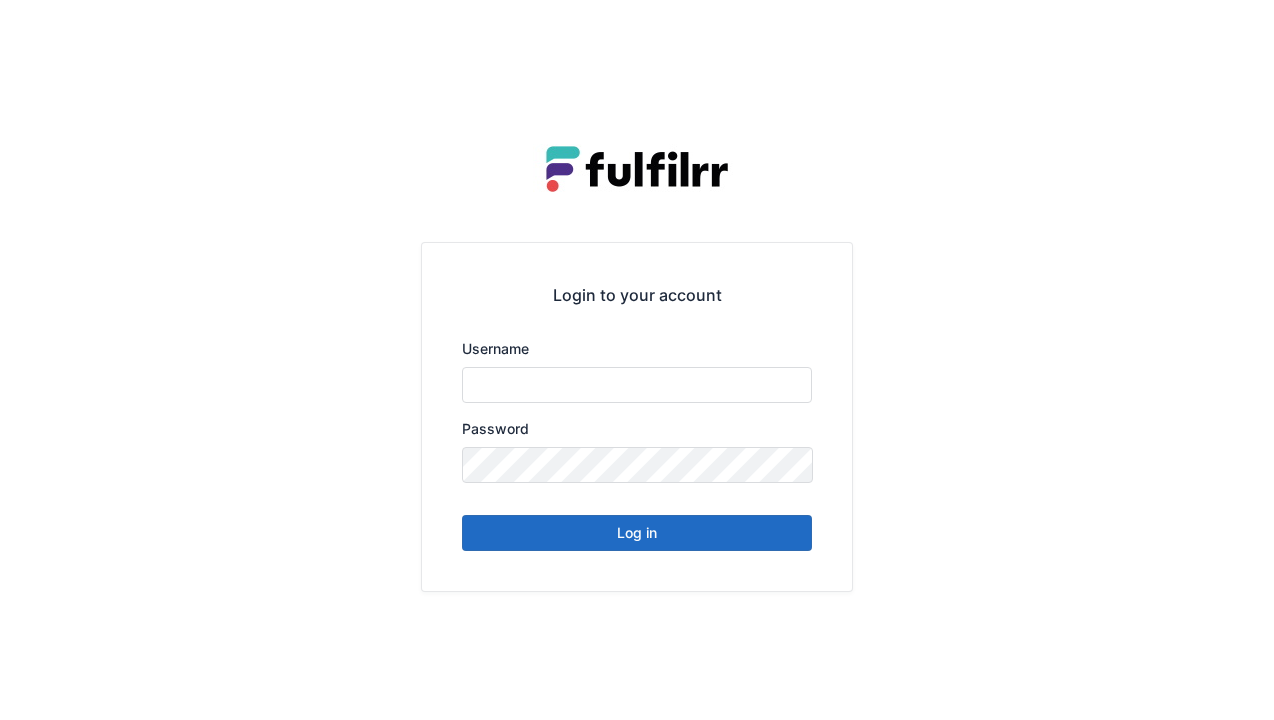 scroll, scrollTop: 0, scrollLeft: 0, axis: both 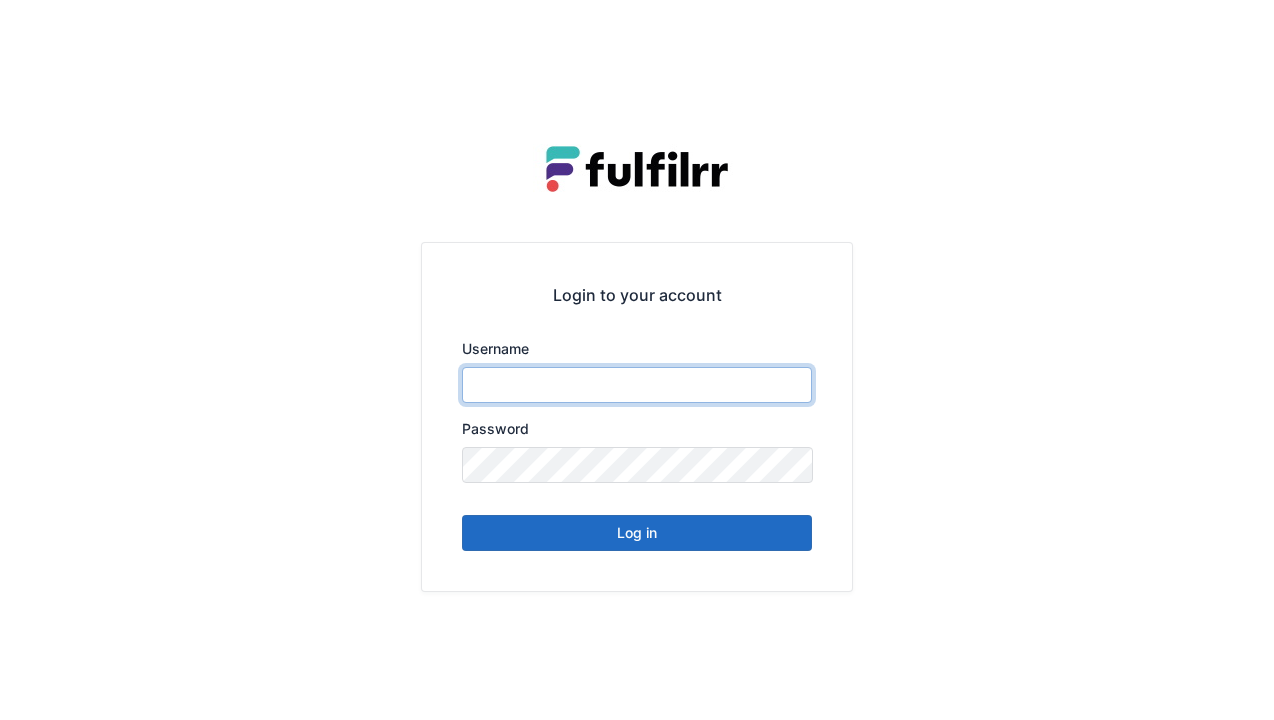 type on "******" 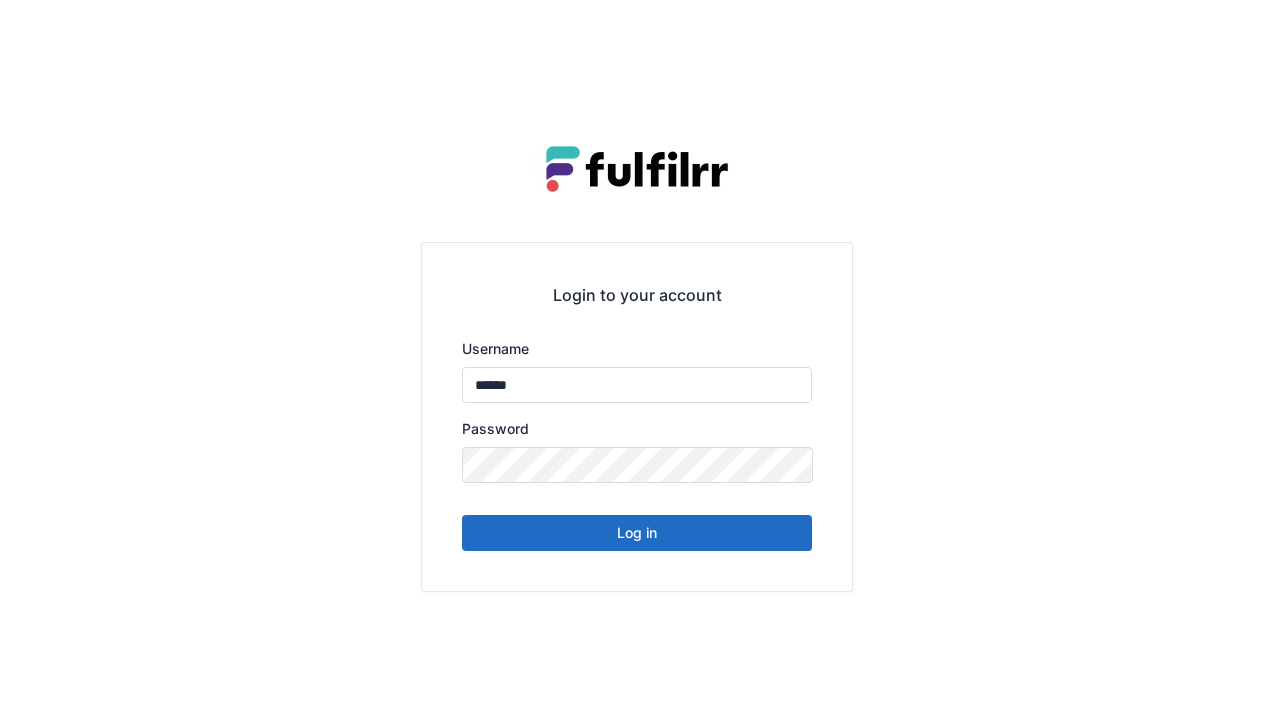 click on "Log in" at bounding box center [637, 533] 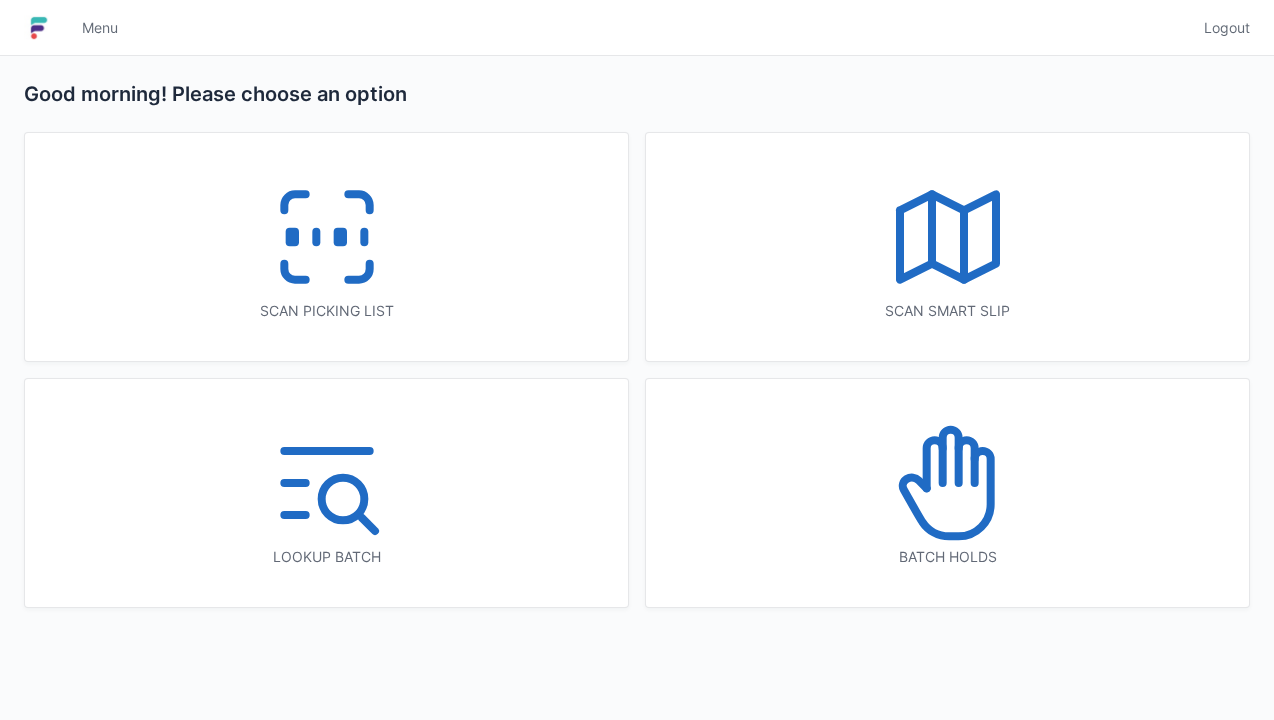 scroll, scrollTop: 0, scrollLeft: 0, axis: both 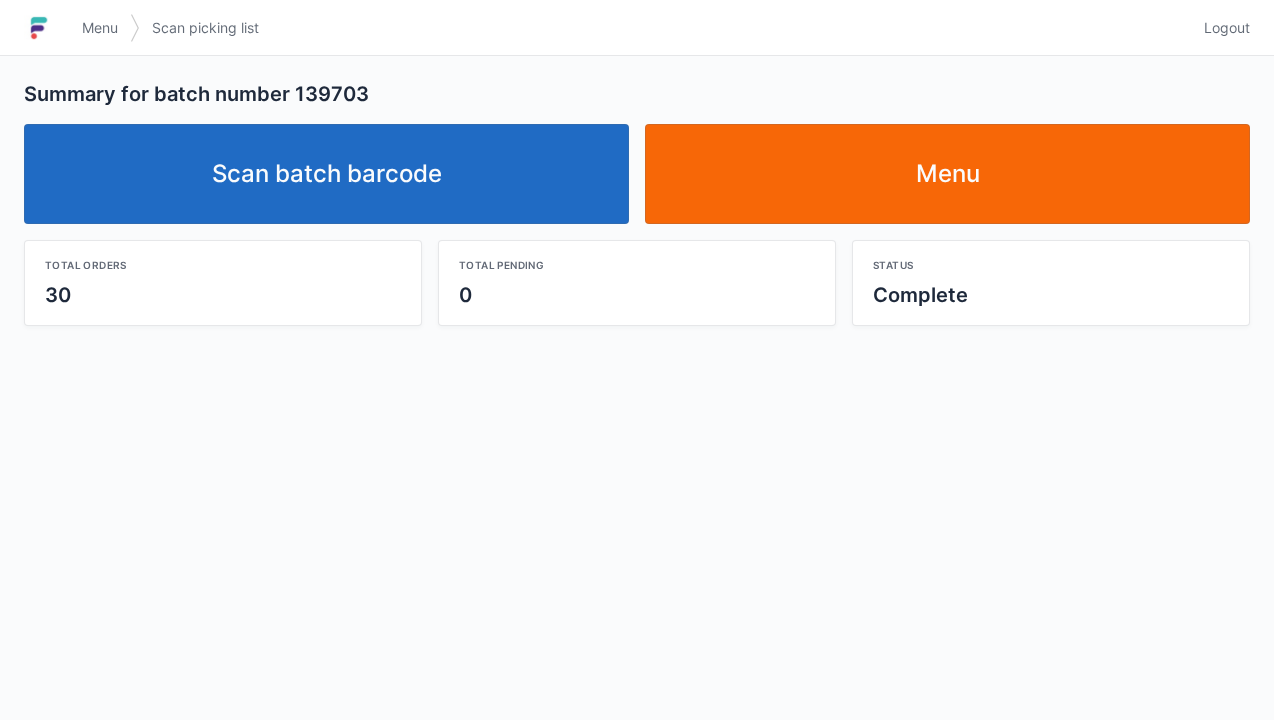 click on "Menu" at bounding box center [947, 174] 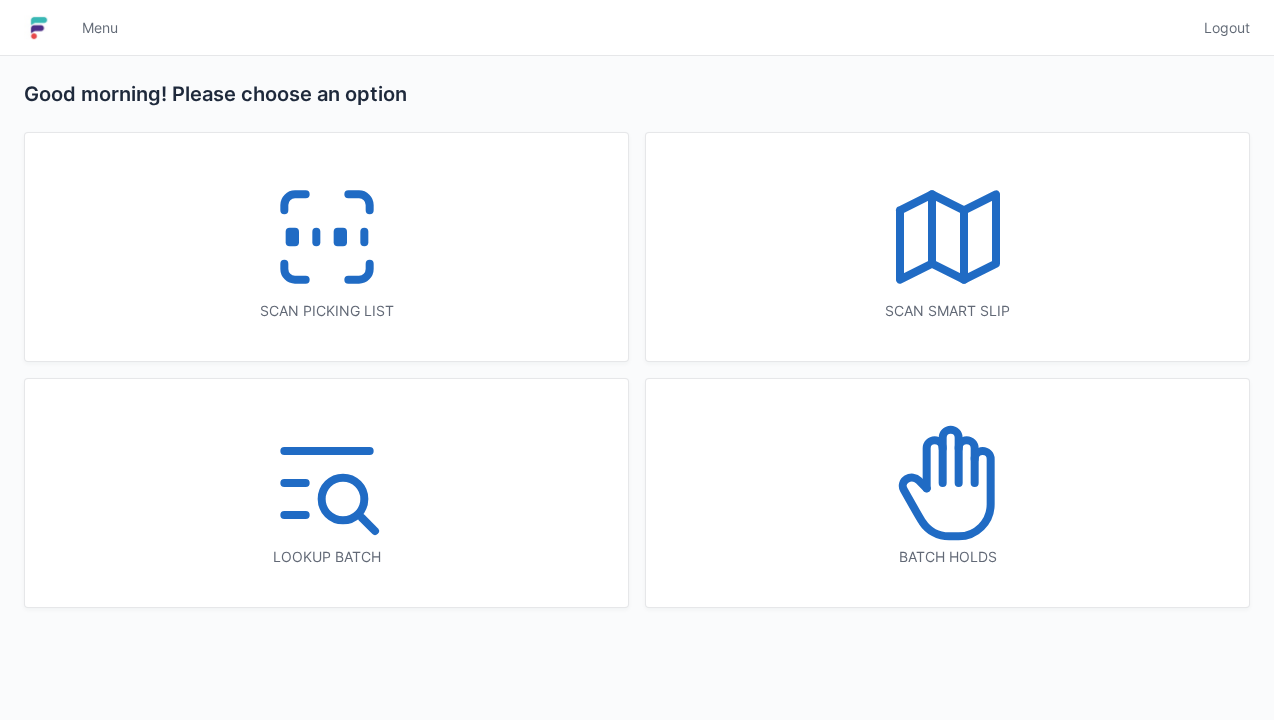 scroll, scrollTop: 0, scrollLeft: 0, axis: both 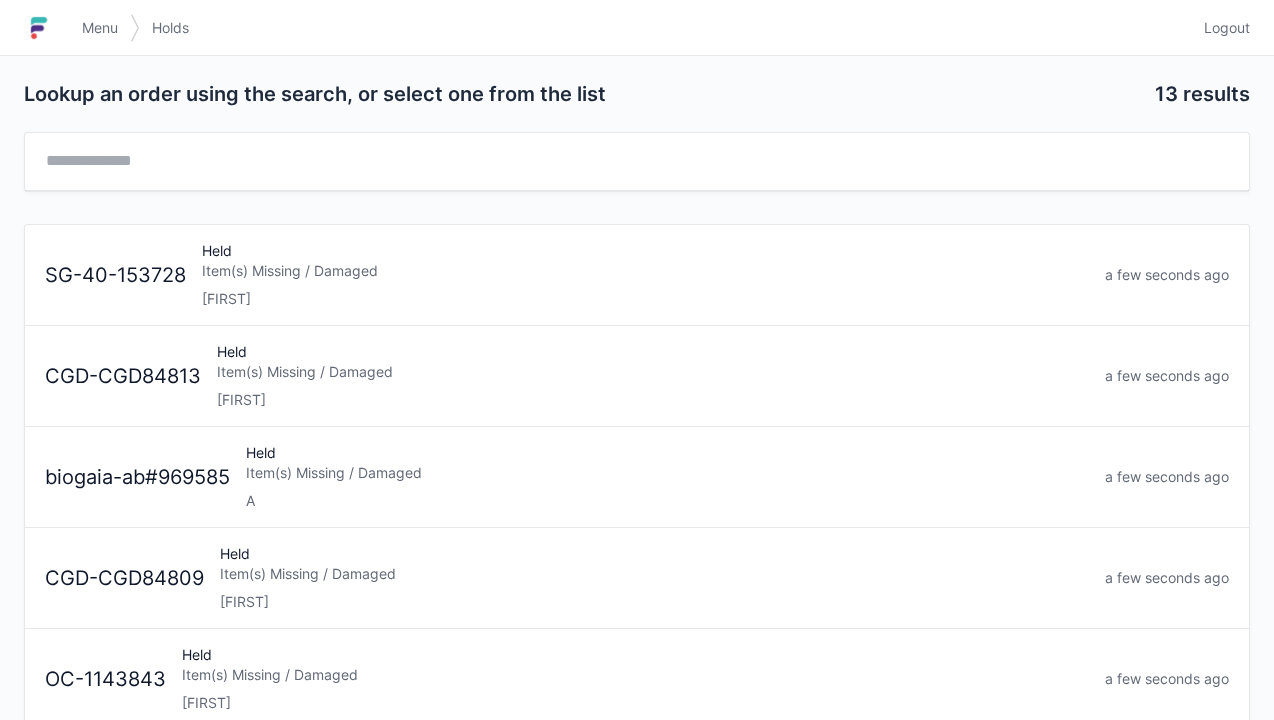 click on "Item(s) Missing / Damaged" at bounding box center [667, 473] 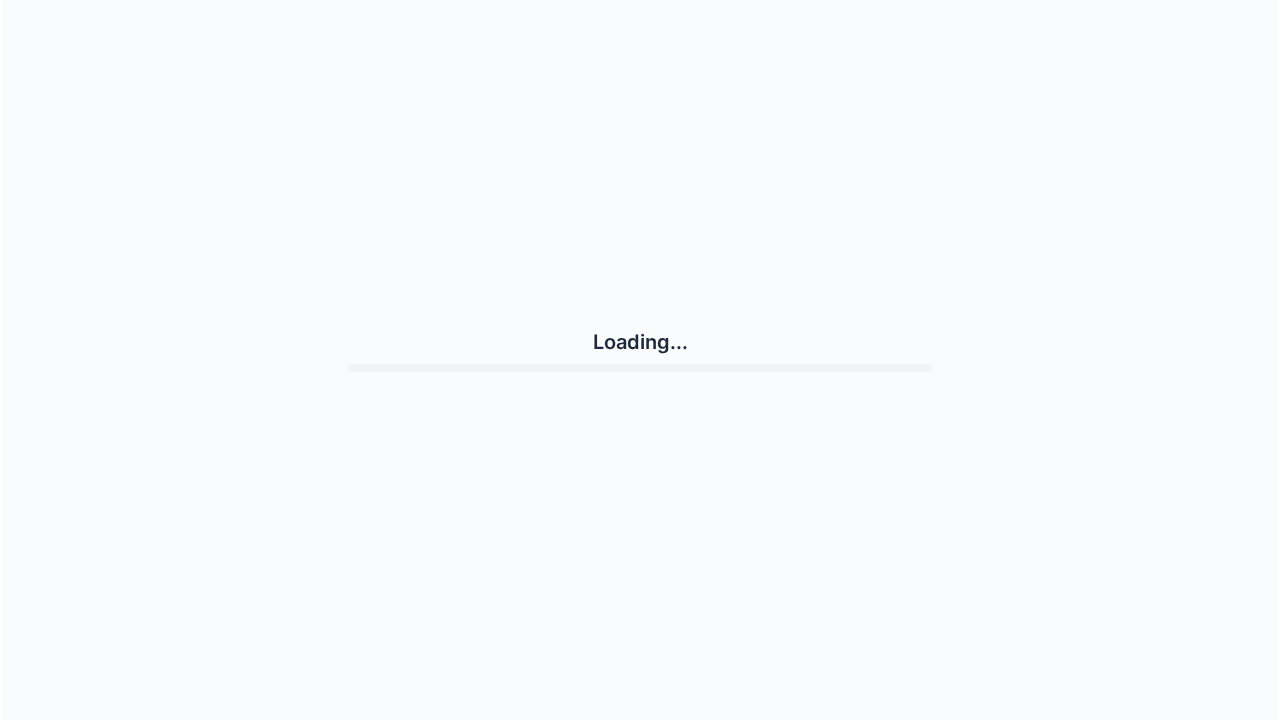 scroll, scrollTop: 0, scrollLeft: 0, axis: both 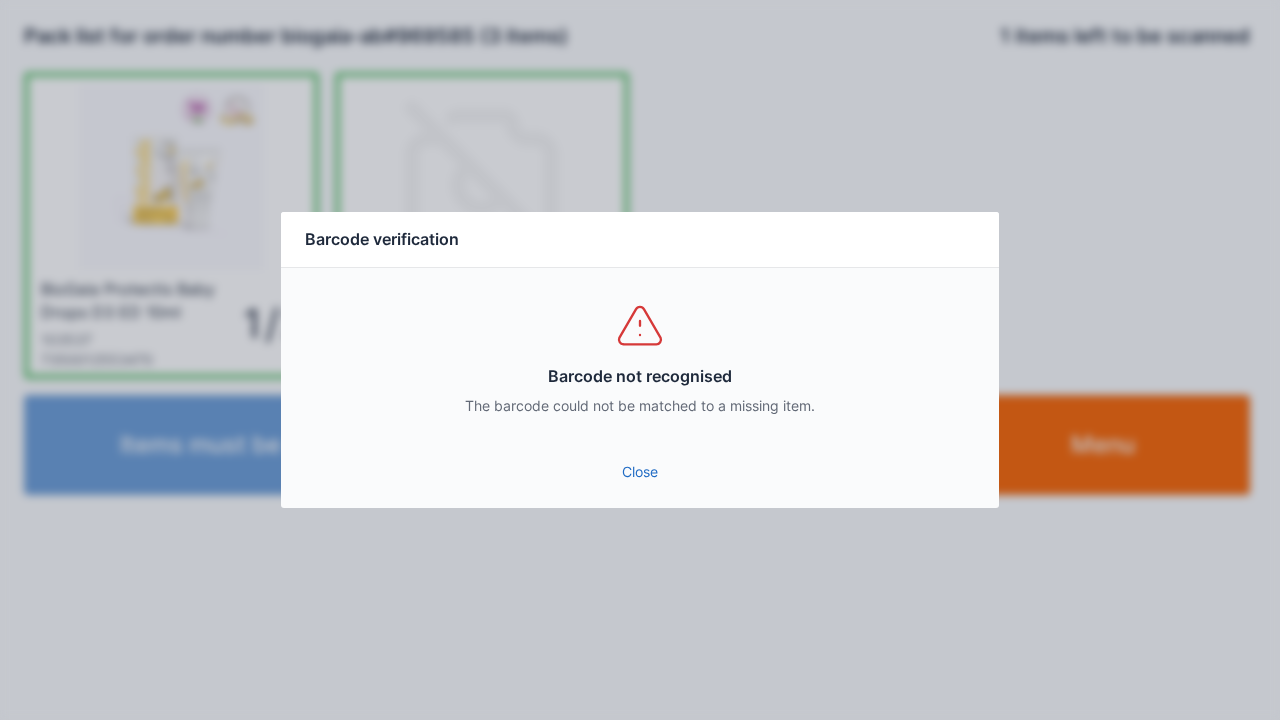 click on "Close" at bounding box center [640, 472] 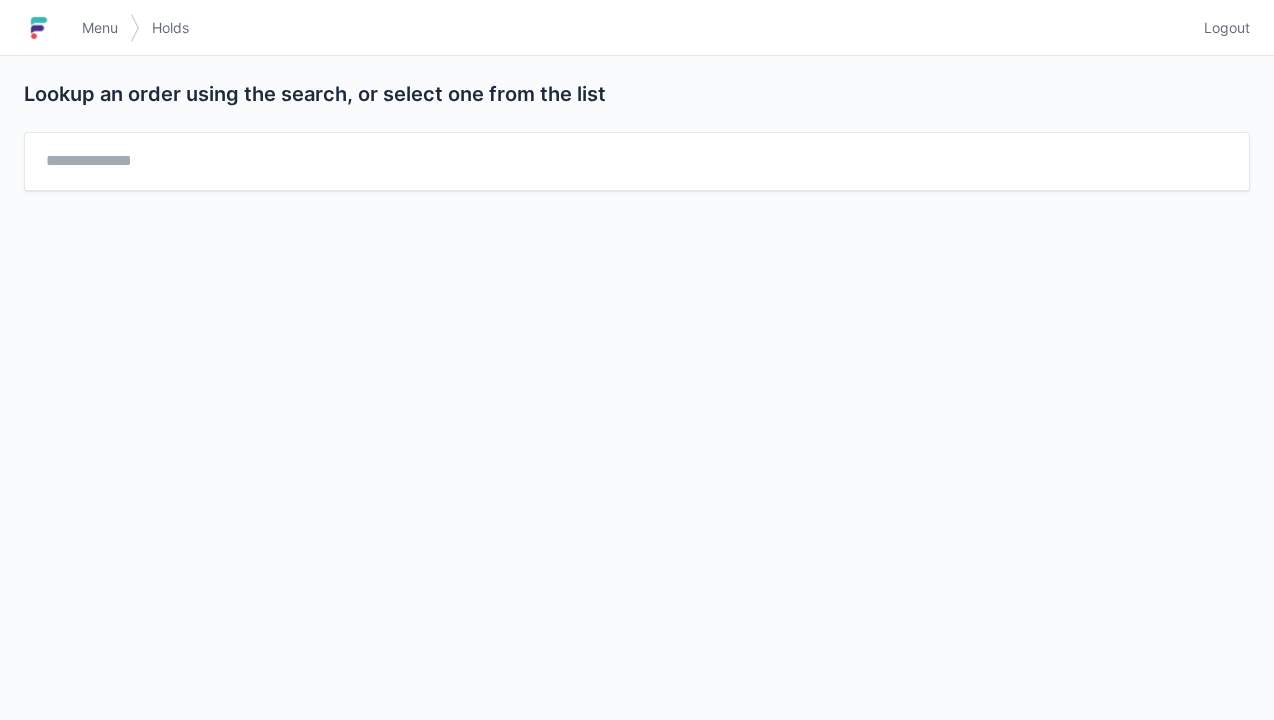 scroll, scrollTop: 0, scrollLeft: 0, axis: both 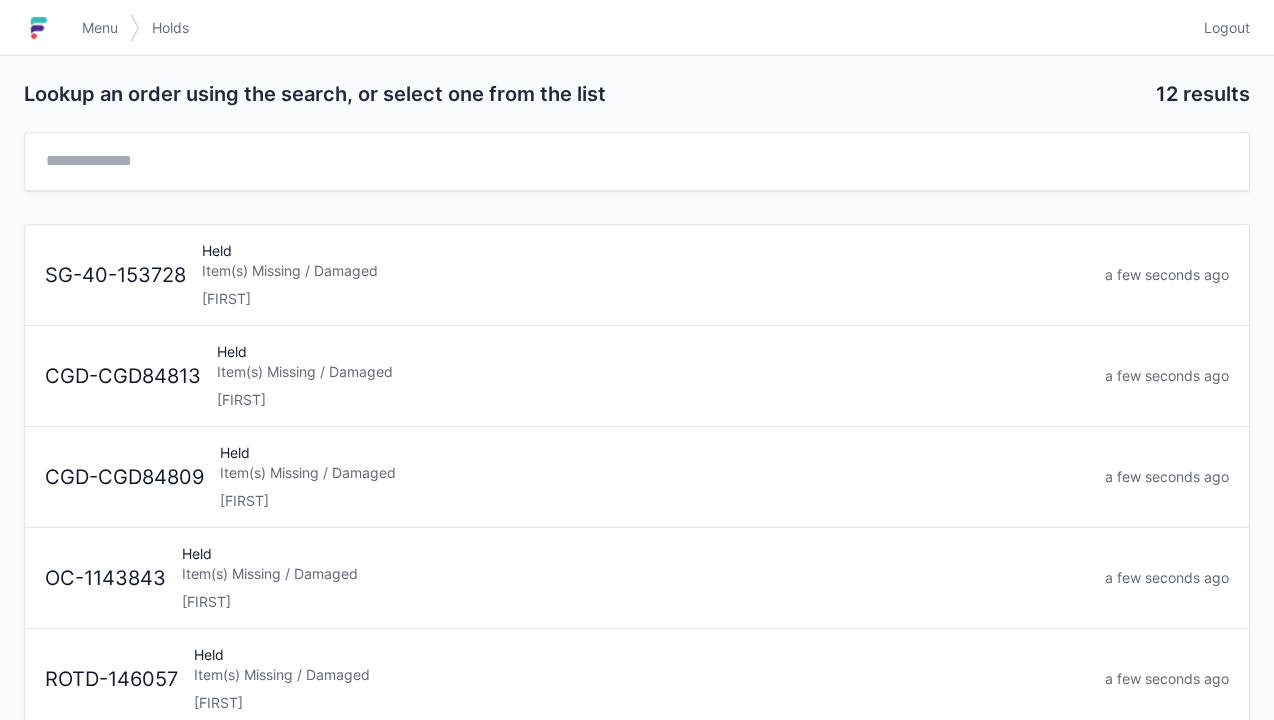 click on "Logout" at bounding box center [1227, 28] 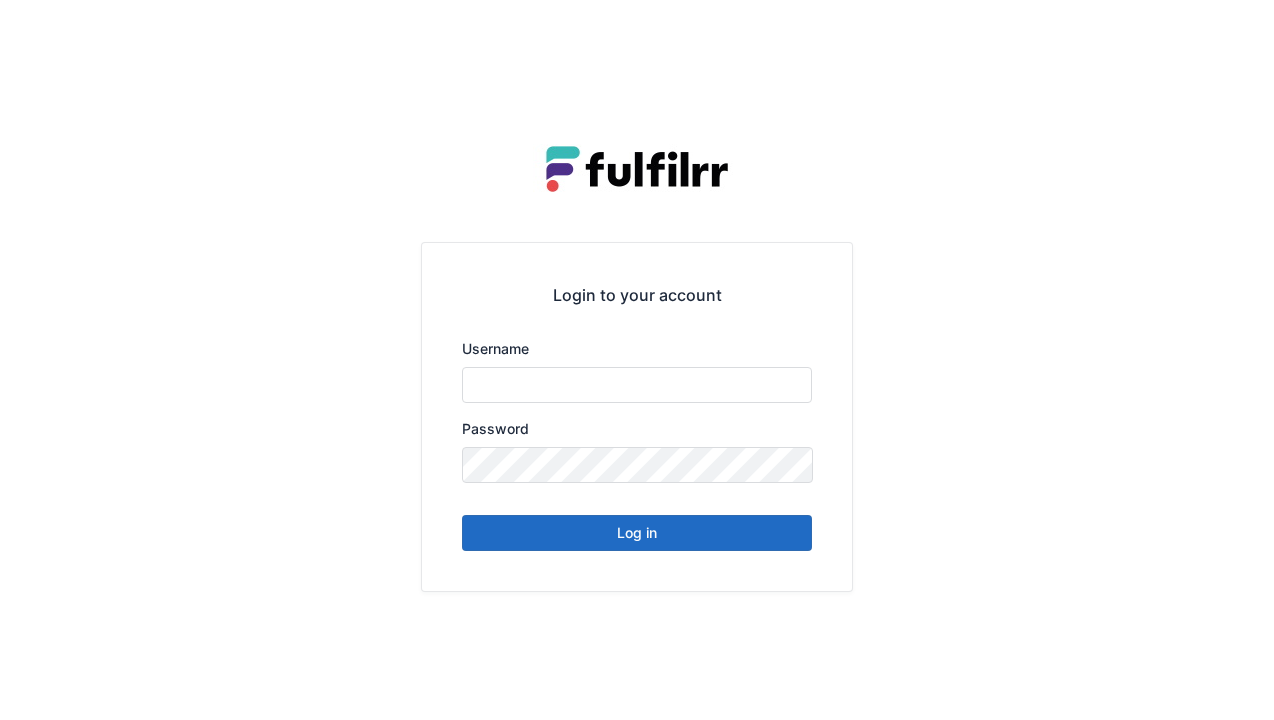 scroll, scrollTop: 0, scrollLeft: 0, axis: both 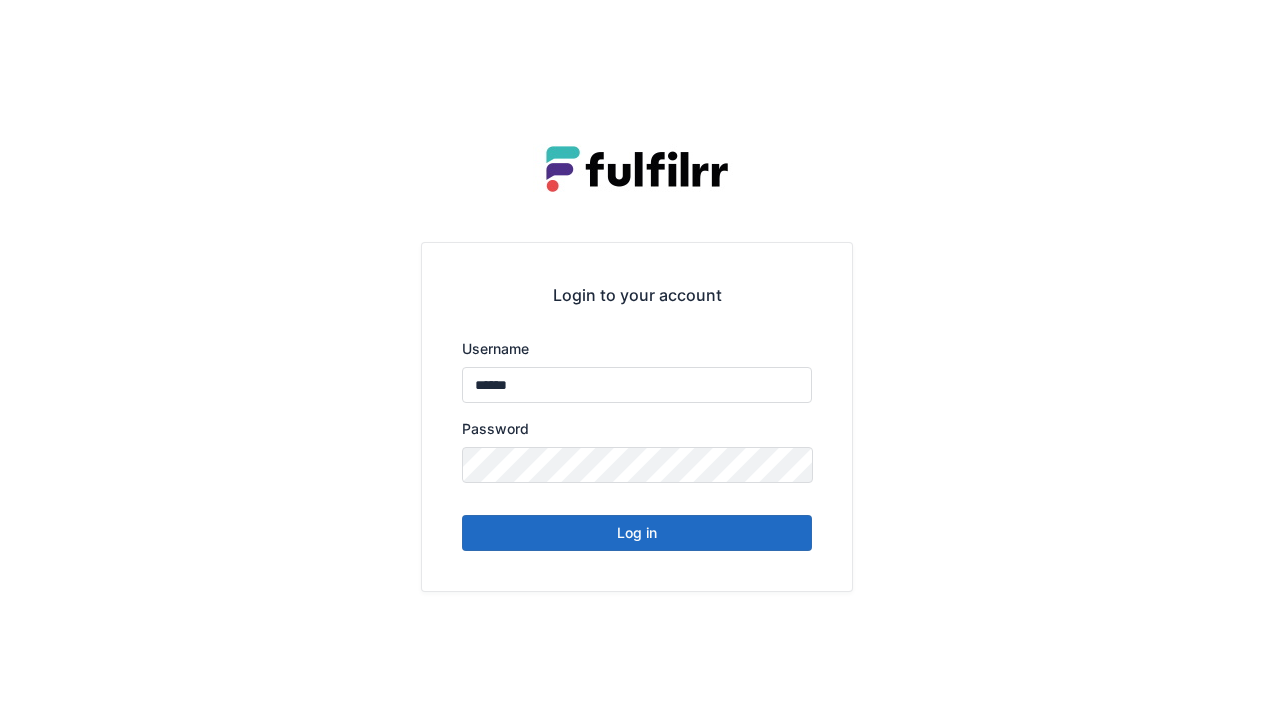 click on "Log in" at bounding box center [637, 533] 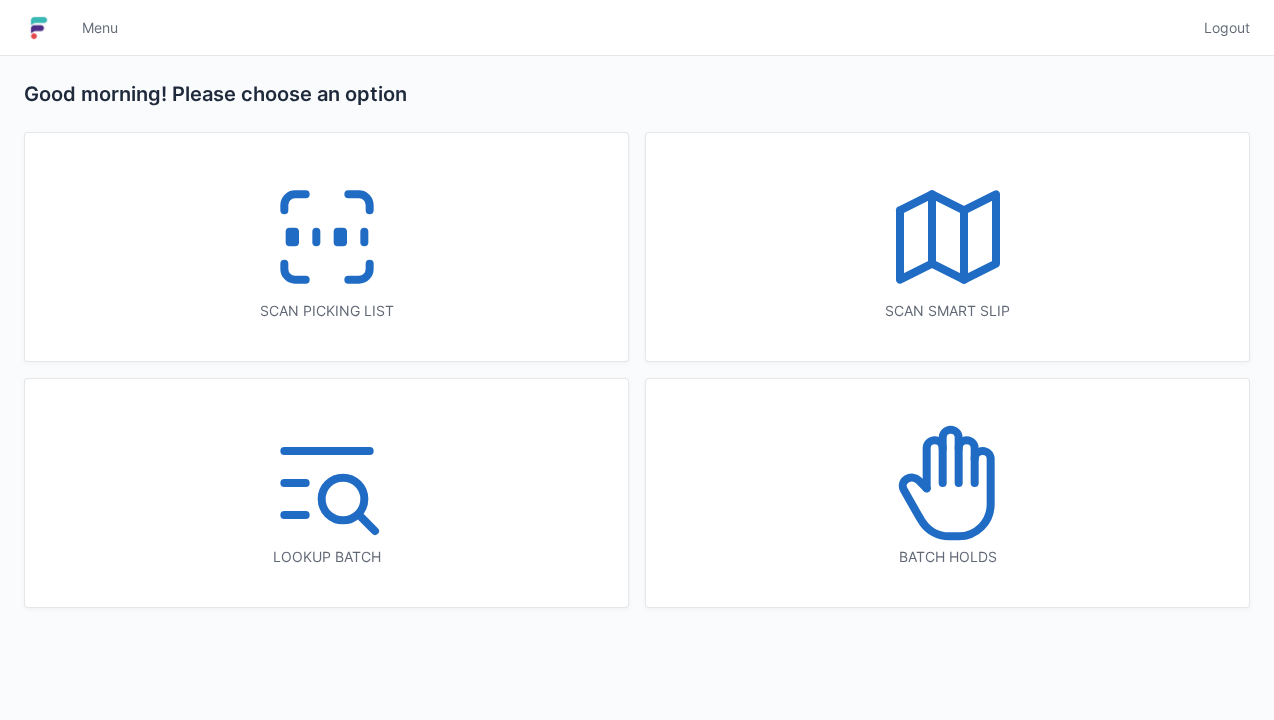 scroll, scrollTop: 0, scrollLeft: 0, axis: both 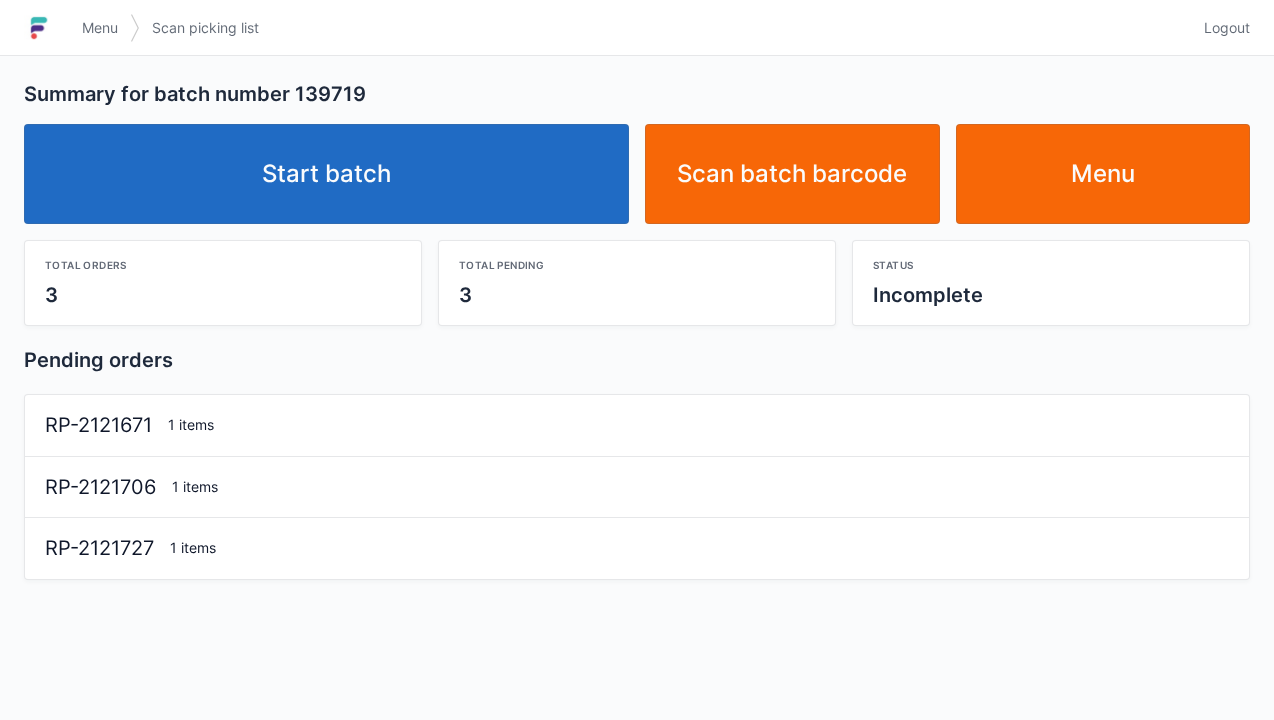 click on "Start batch" at bounding box center [326, 174] 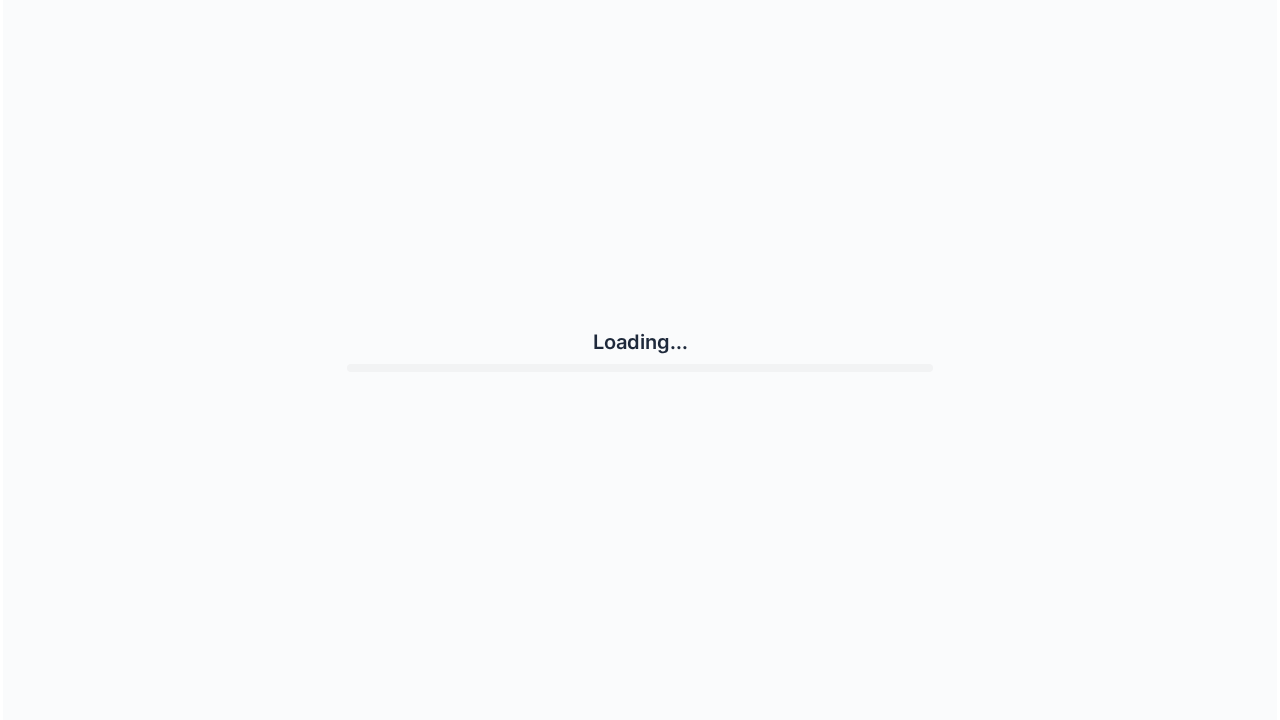 scroll, scrollTop: 0, scrollLeft: 0, axis: both 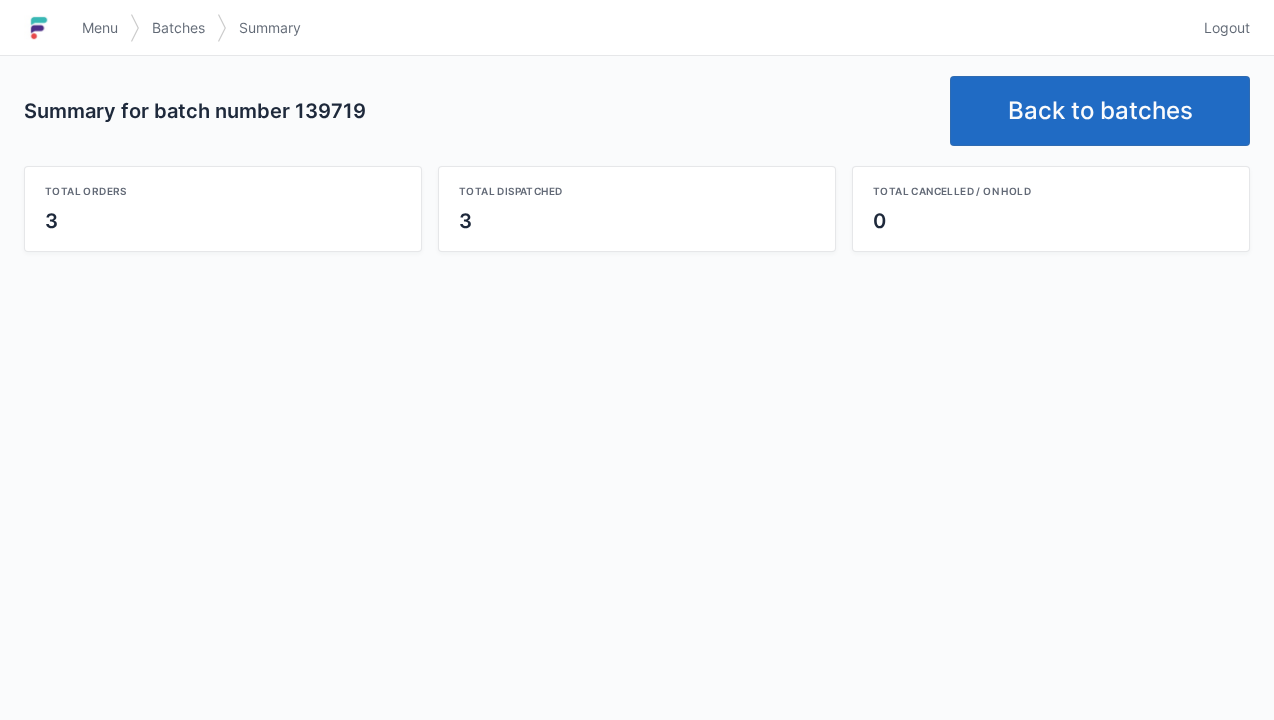 click on "Back to batches" at bounding box center [1100, 111] 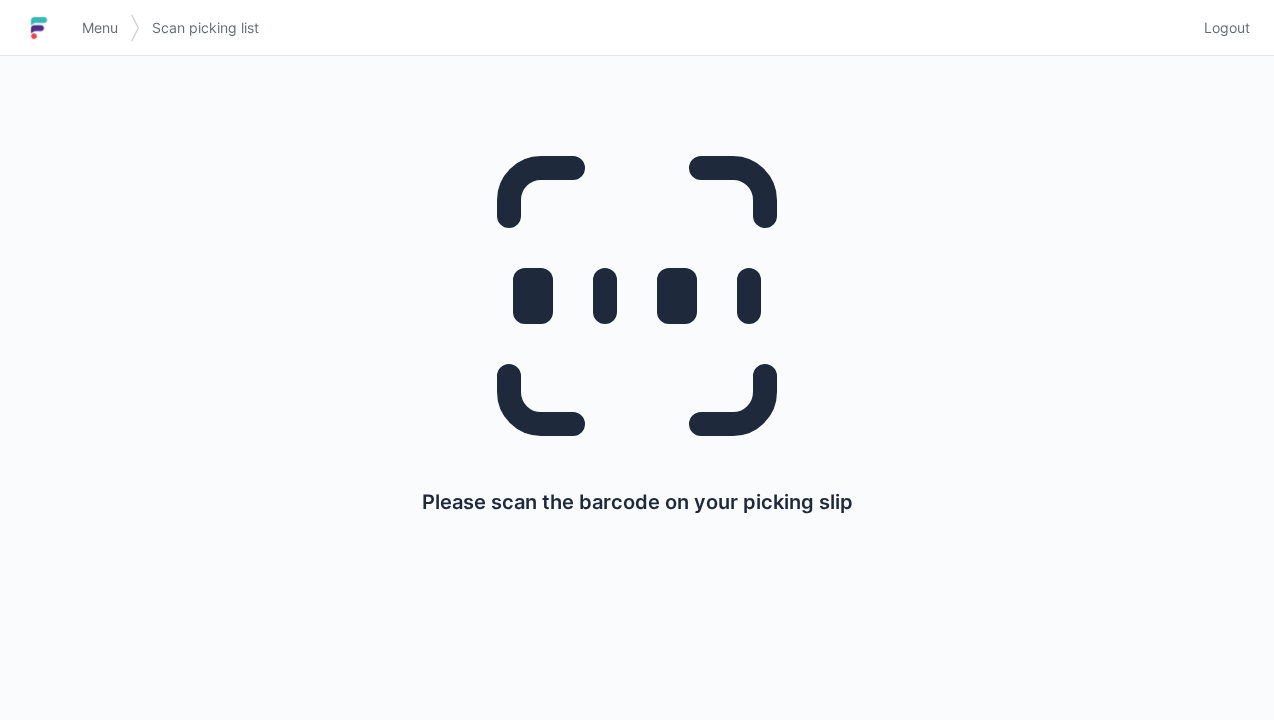 scroll, scrollTop: 0, scrollLeft: 0, axis: both 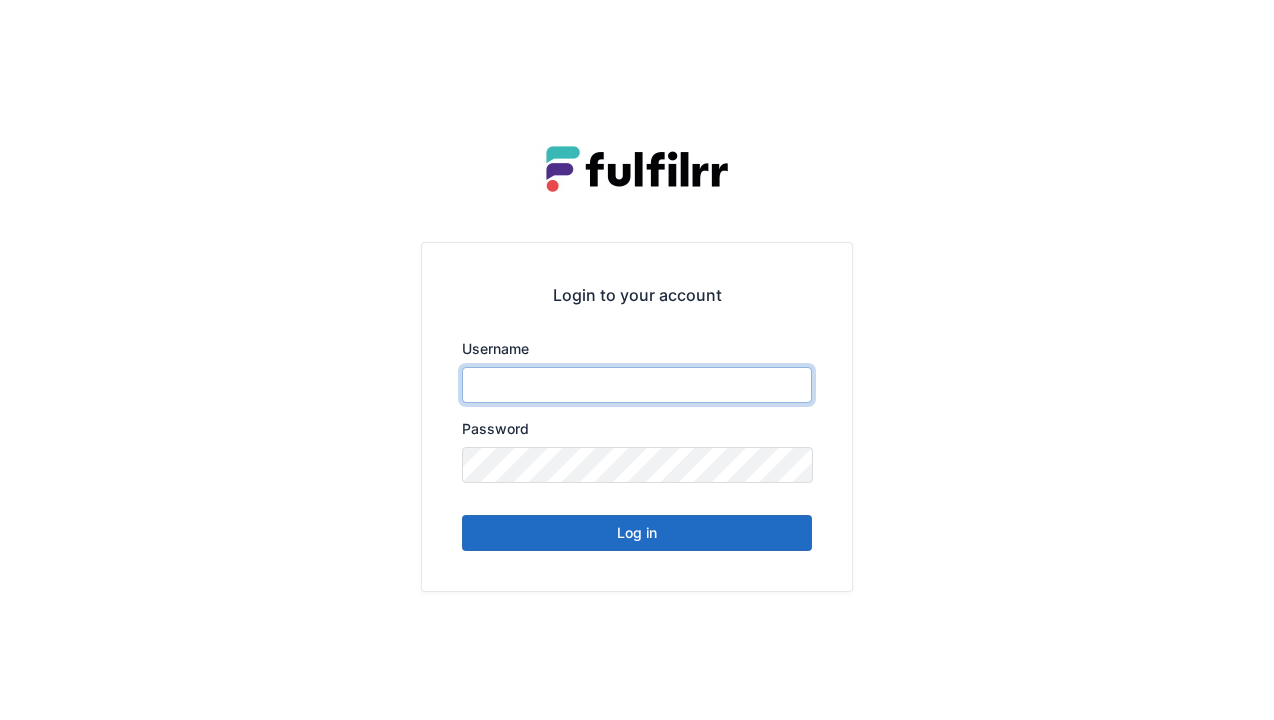 type on "******" 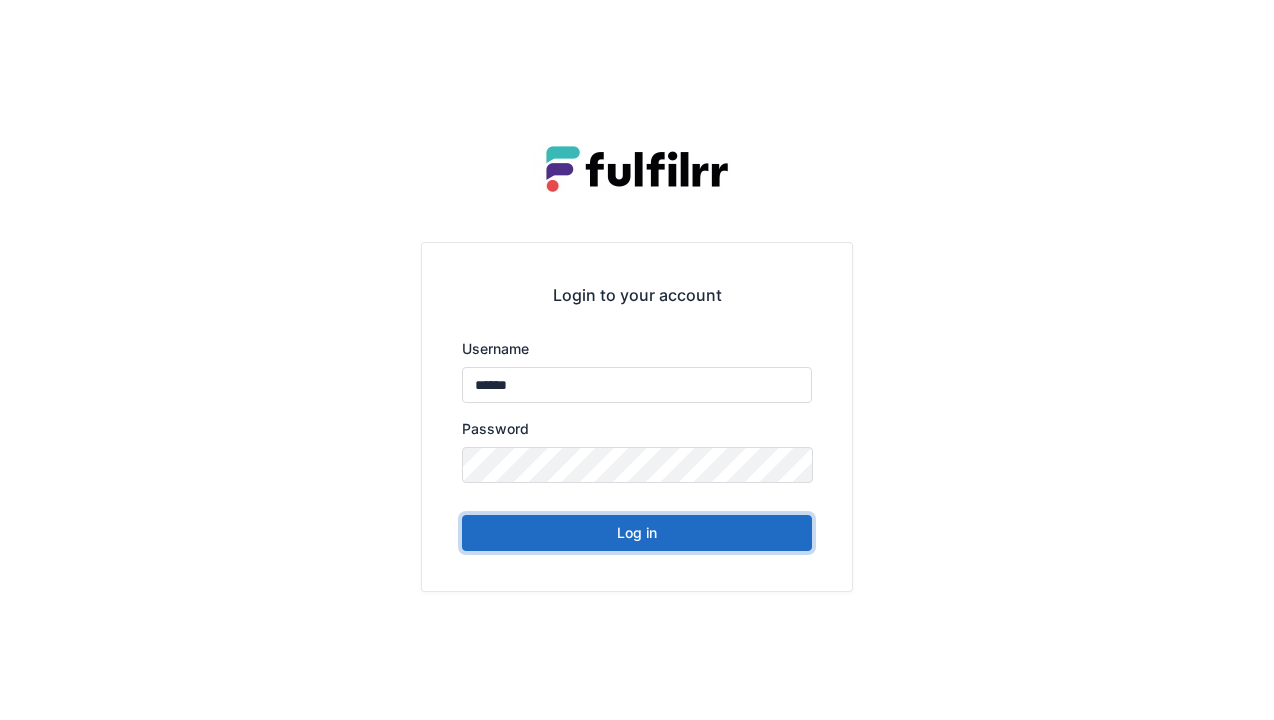 click on "Log in" at bounding box center [637, 533] 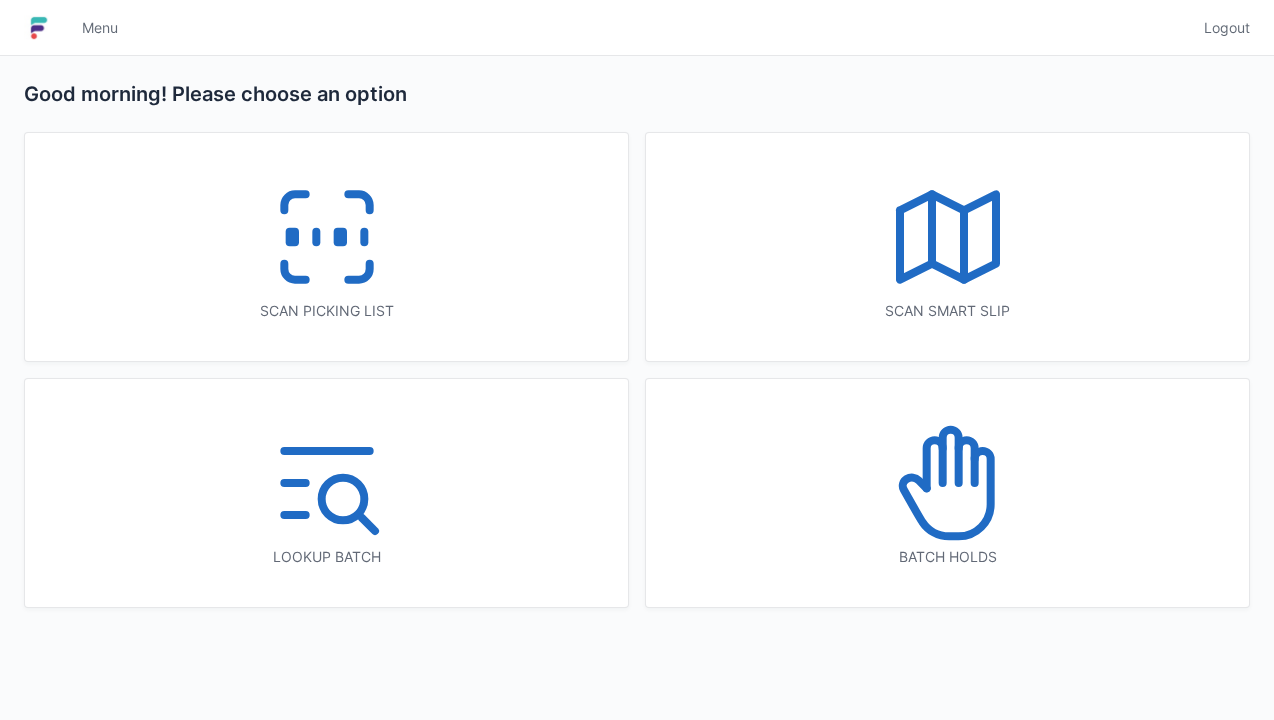 scroll, scrollTop: 0, scrollLeft: 0, axis: both 